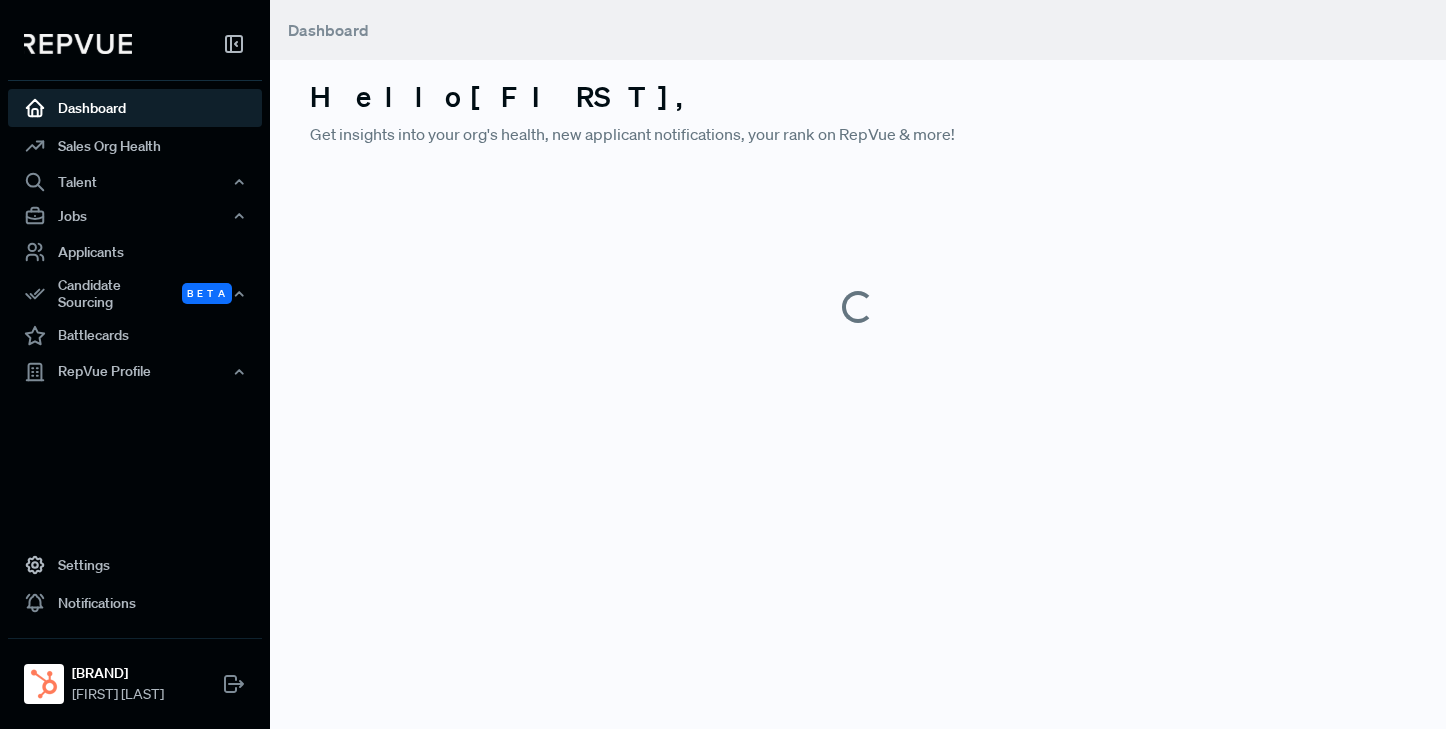 scroll, scrollTop: 0, scrollLeft: 0, axis: both 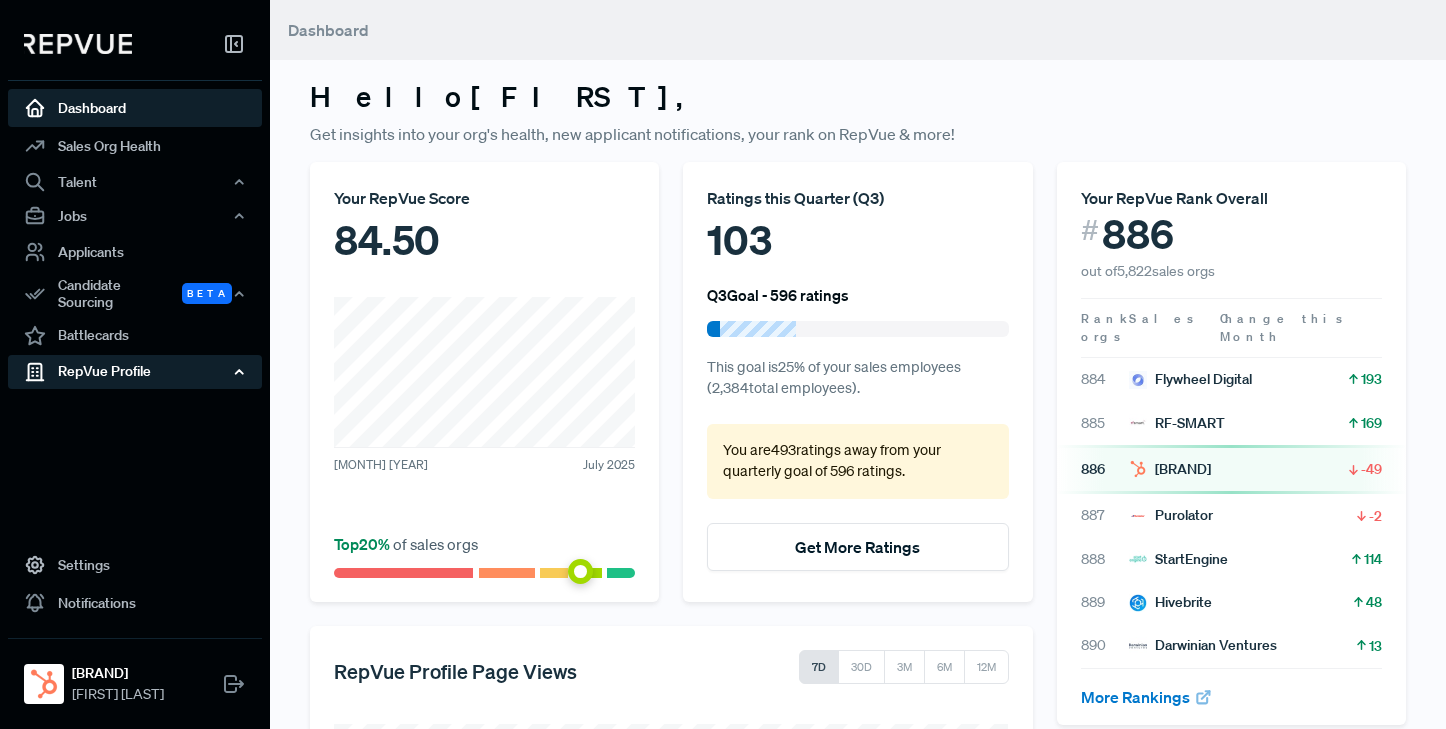 click on "RepVue Profile" at bounding box center [135, 372] 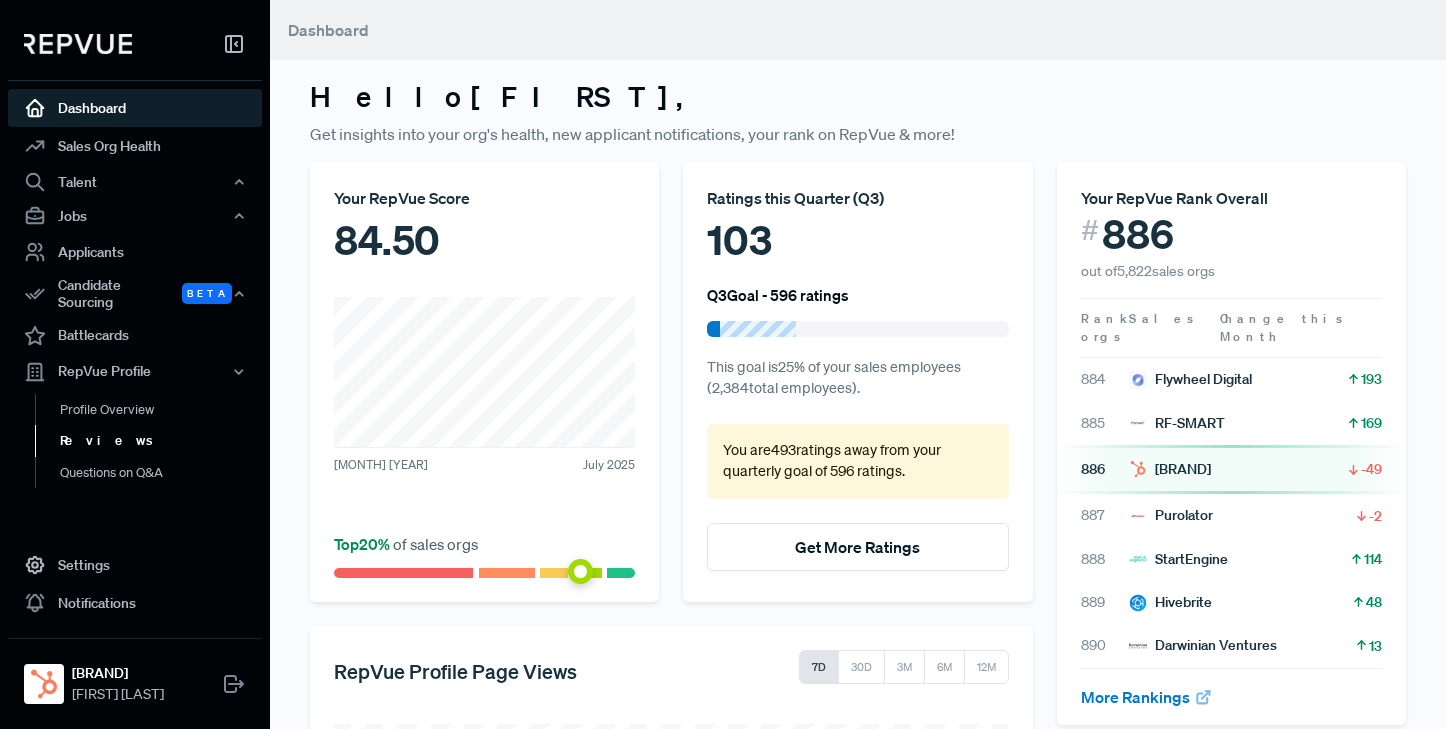click on "Reviews" at bounding box center [162, 441] 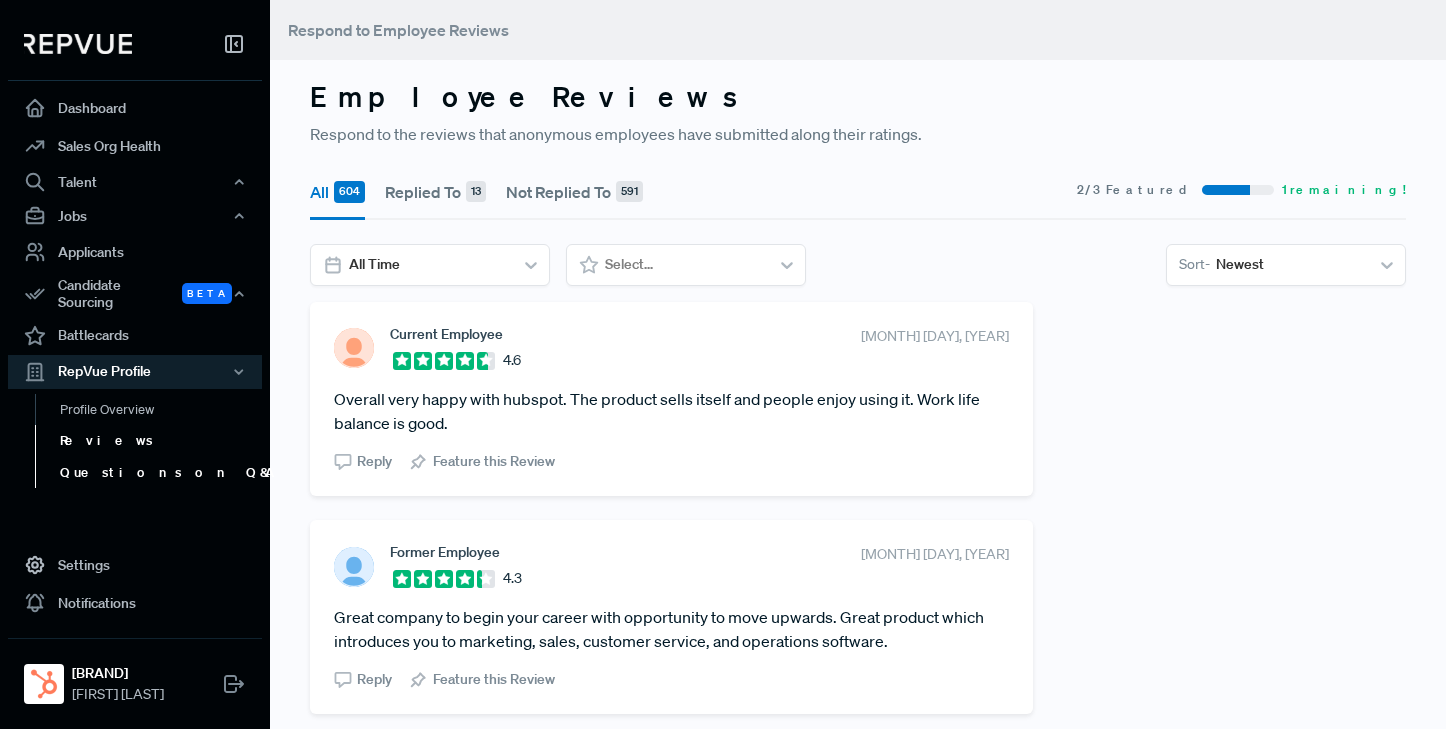 click on "Questions on Q&A" at bounding box center (162, 473) 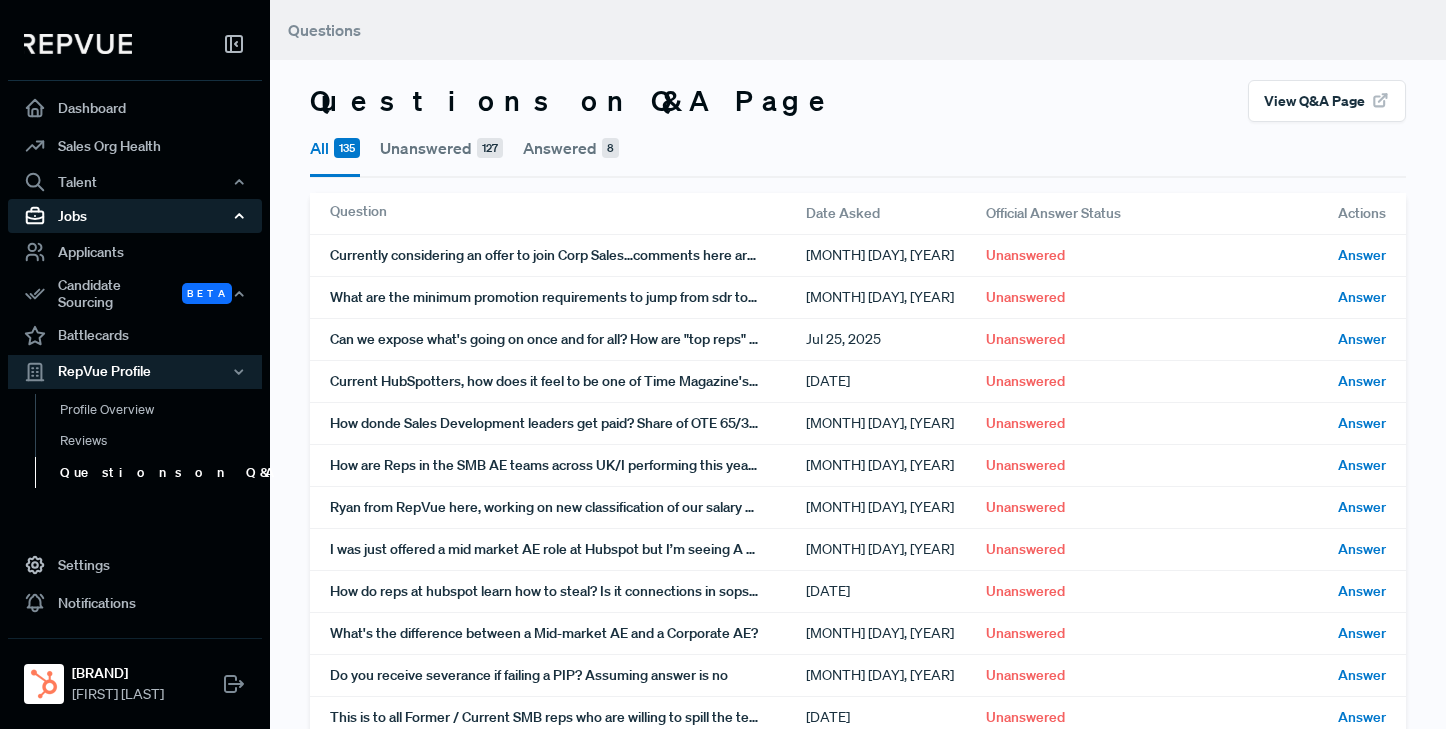 click on "Jobs" at bounding box center (135, 216) 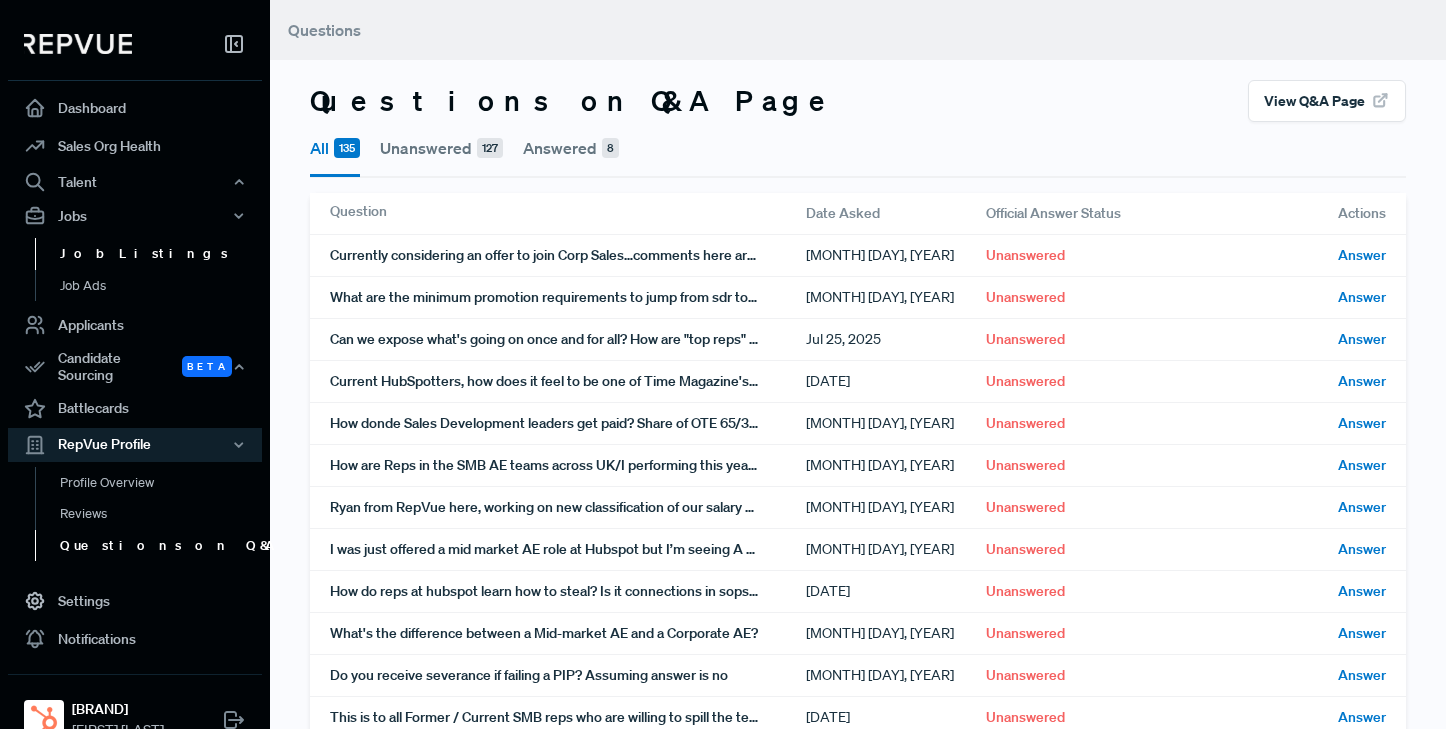 click on "Job Listings" at bounding box center (162, 254) 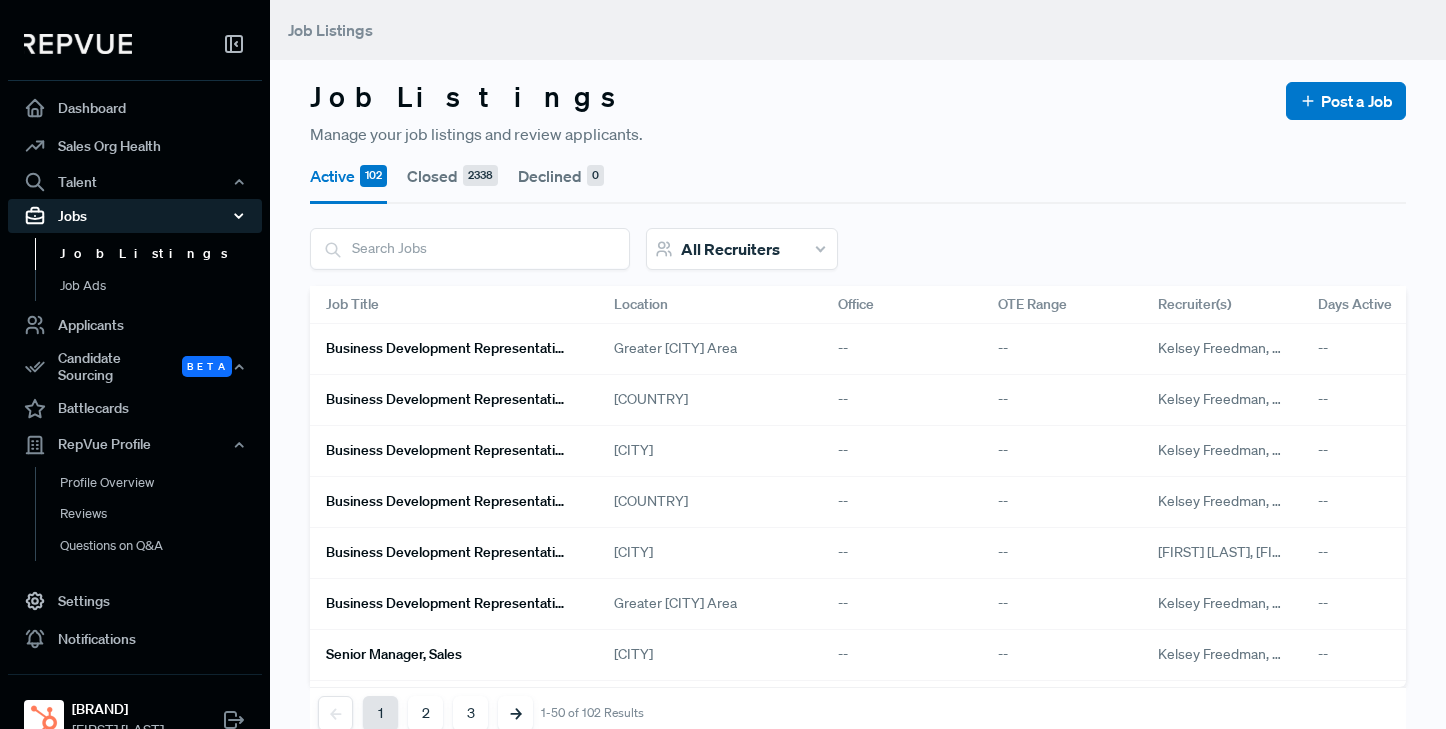 click 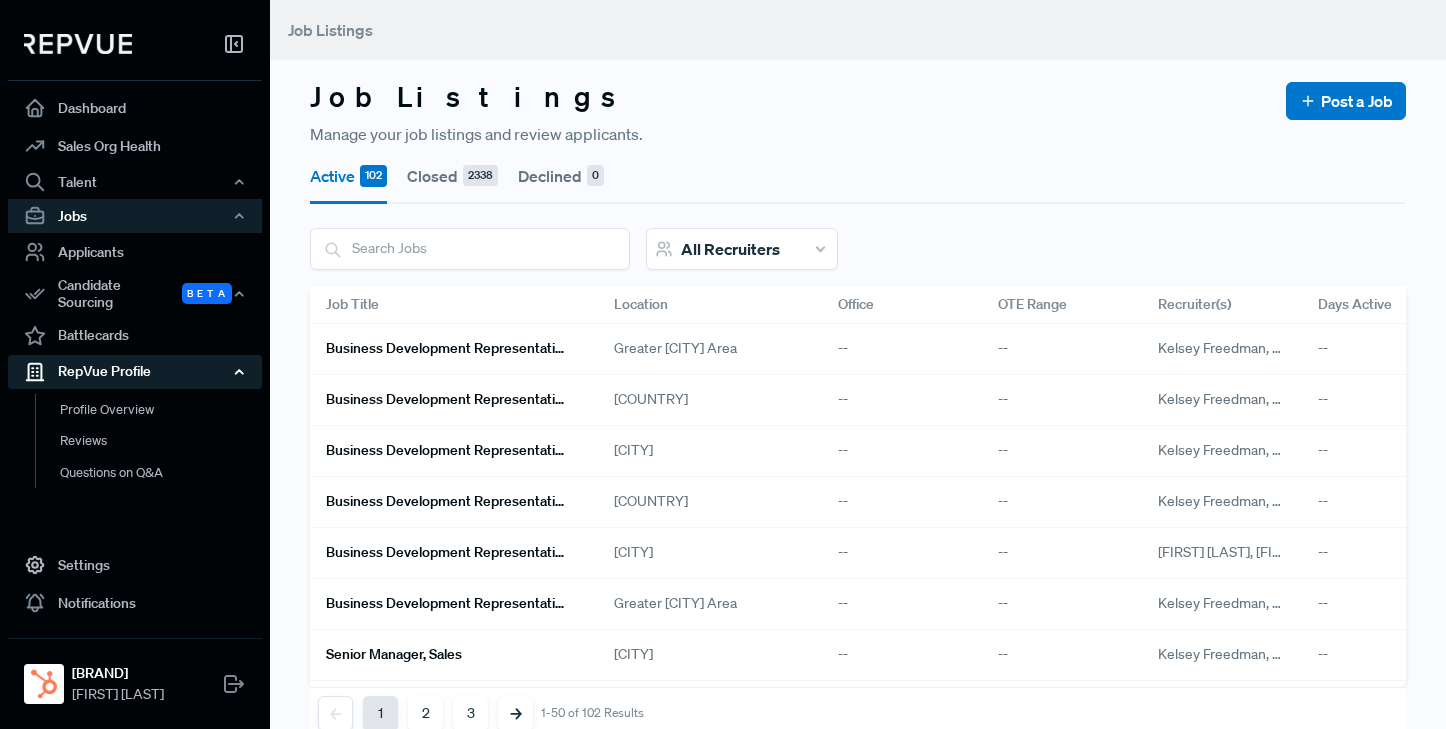 click 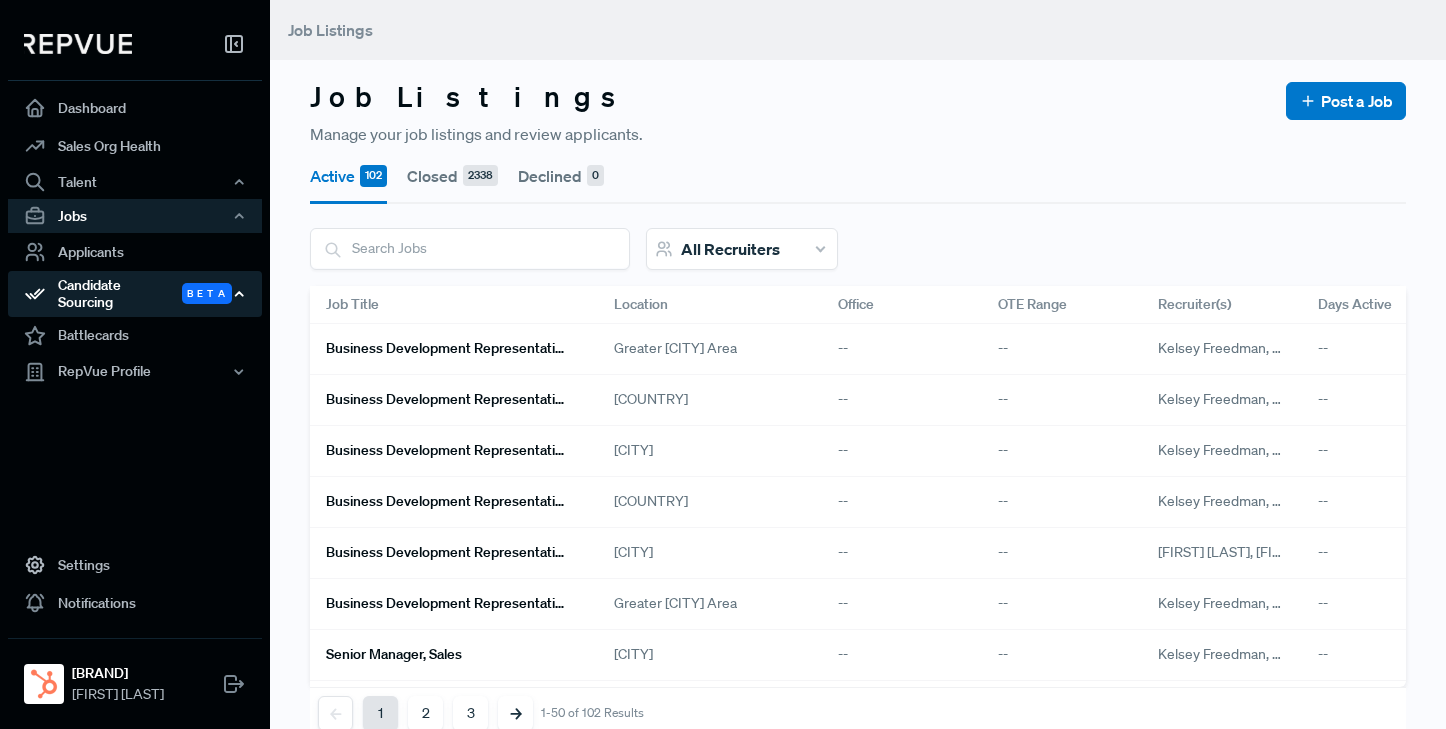 click on "Candidate Sourcing   Beta" at bounding box center (135, 294) 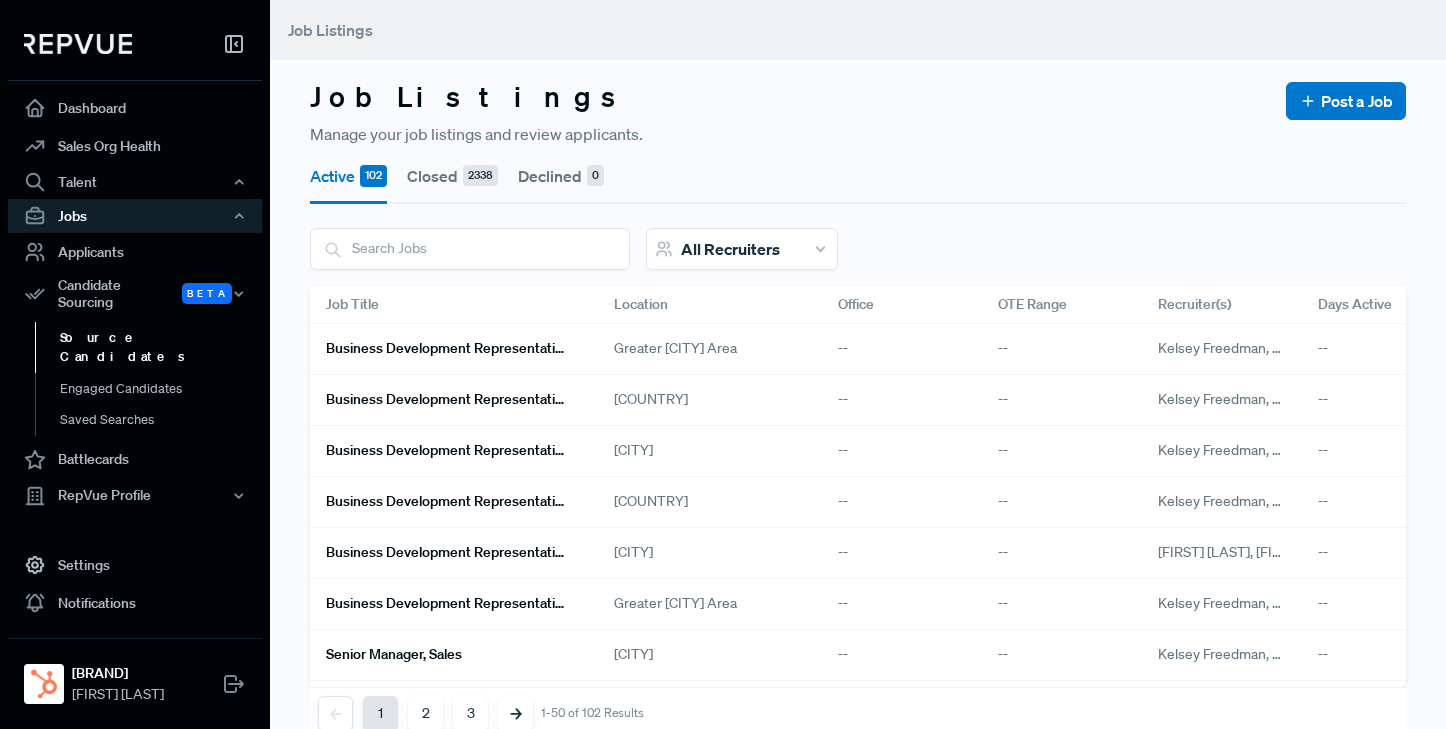 click on "Source Candidates" at bounding box center [162, 347] 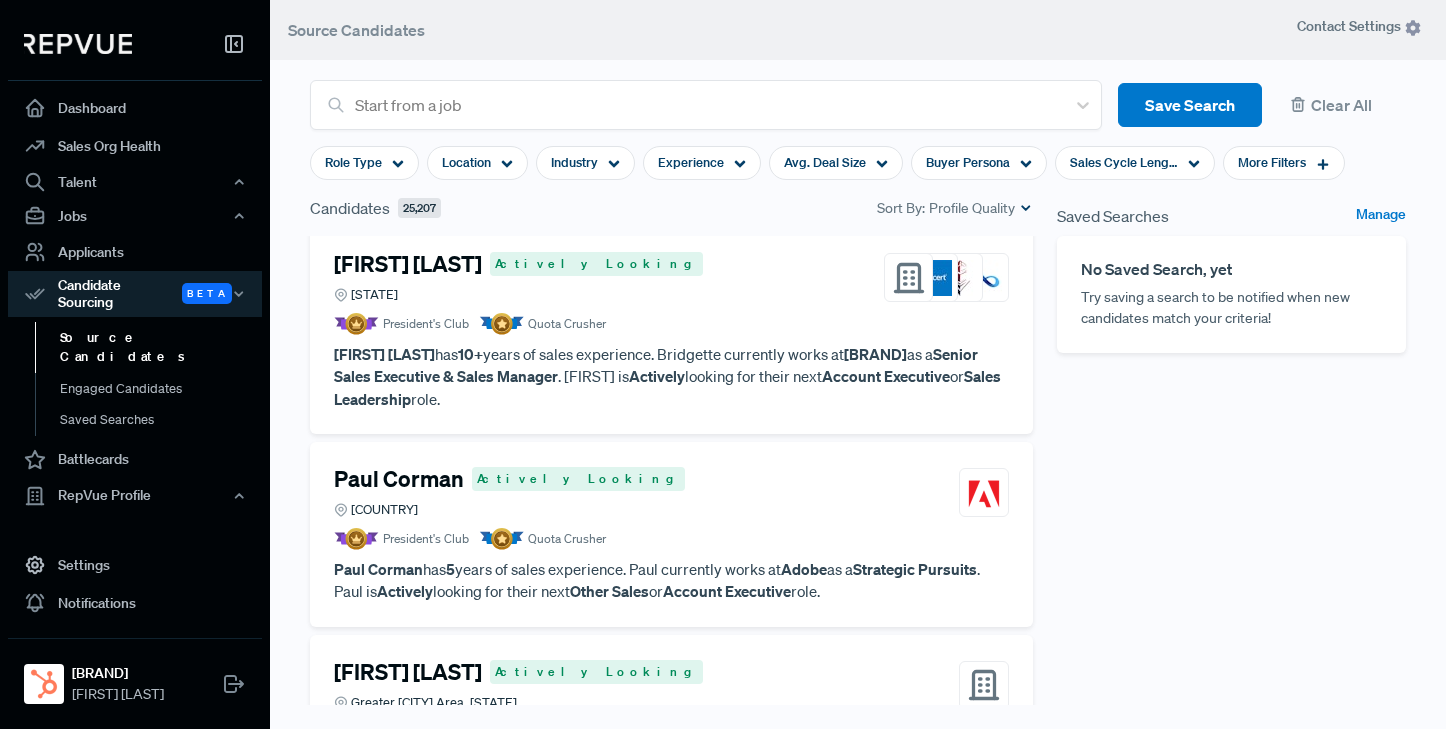 scroll, scrollTop: 5, scrollLeft: 0, axis: vertical 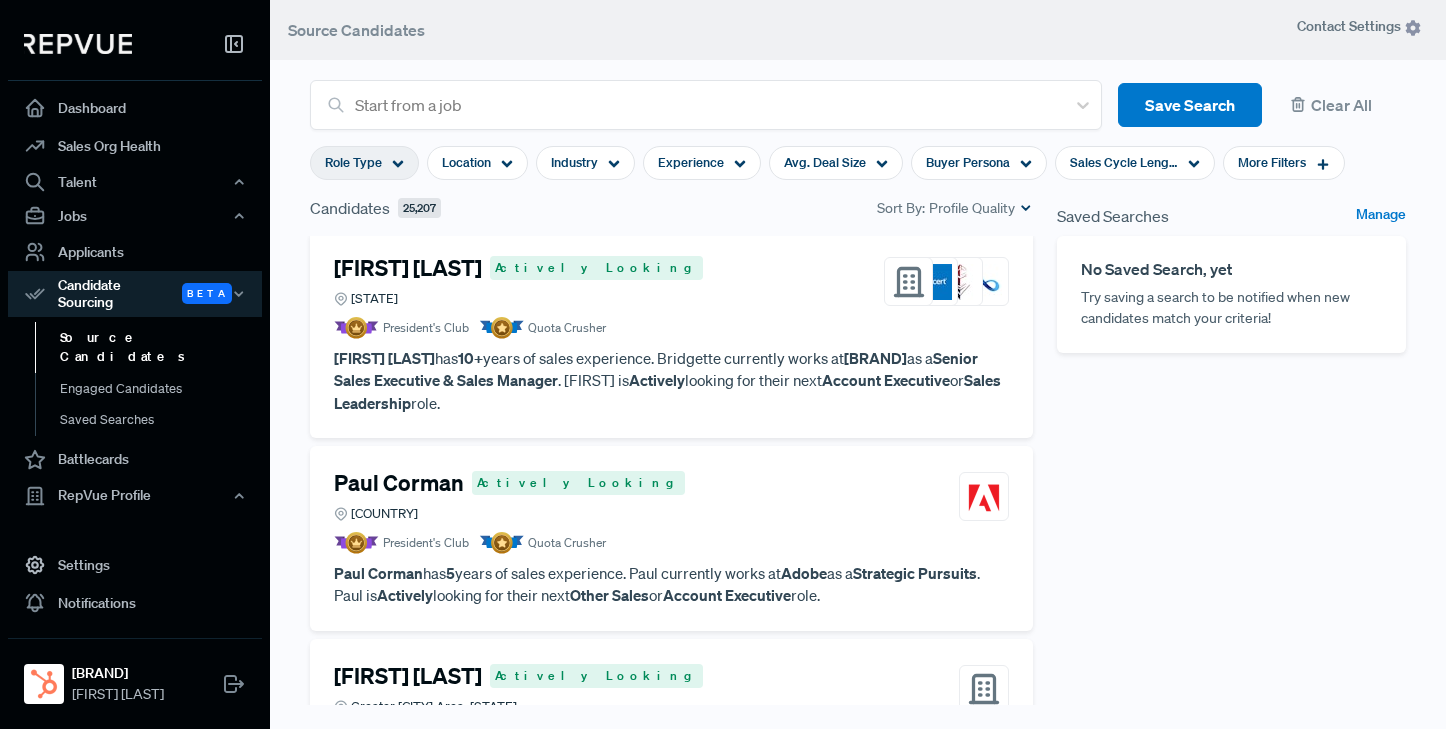 click 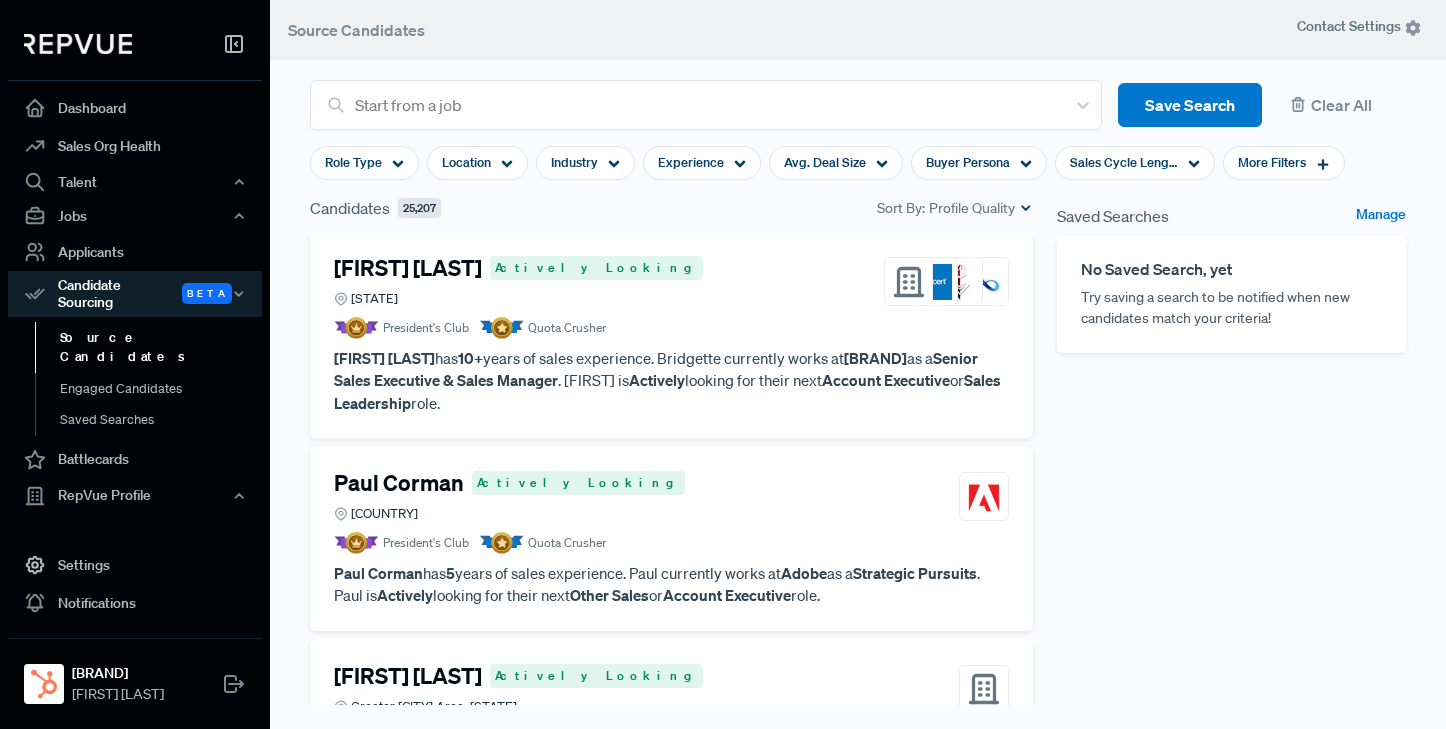 click on "Candidates  25,207 Sort By:  Profile Quality" at bounding box center [671, 216] 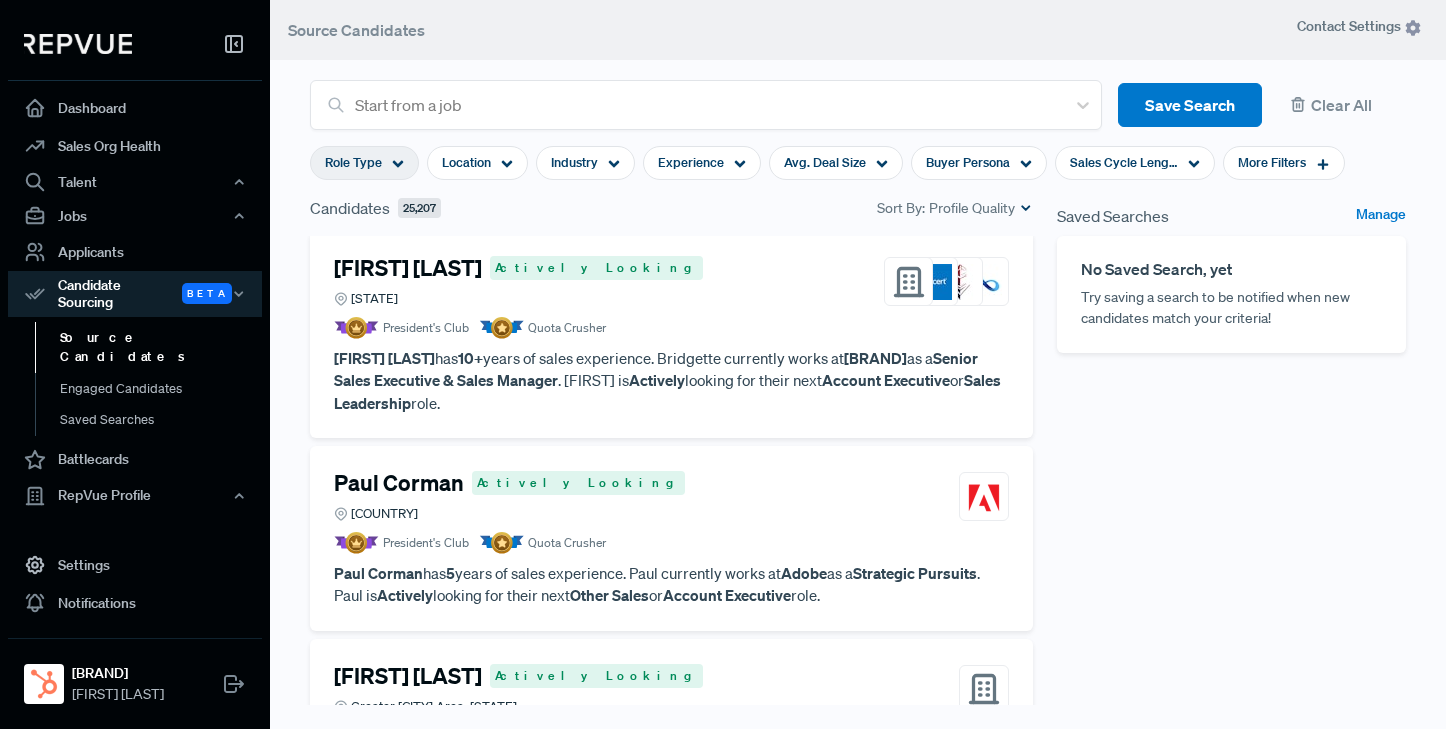 click 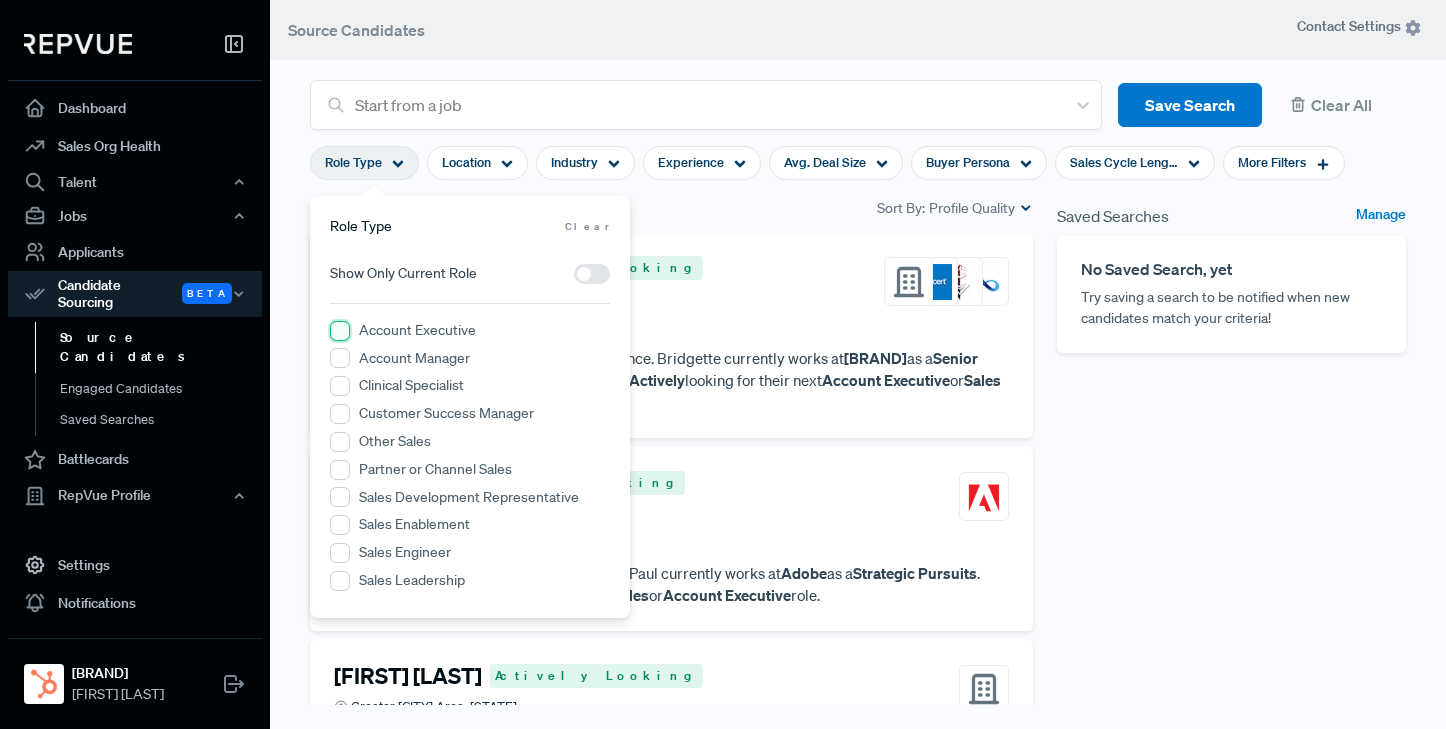 click on "Account Executive" at bounding box center [340, 331] 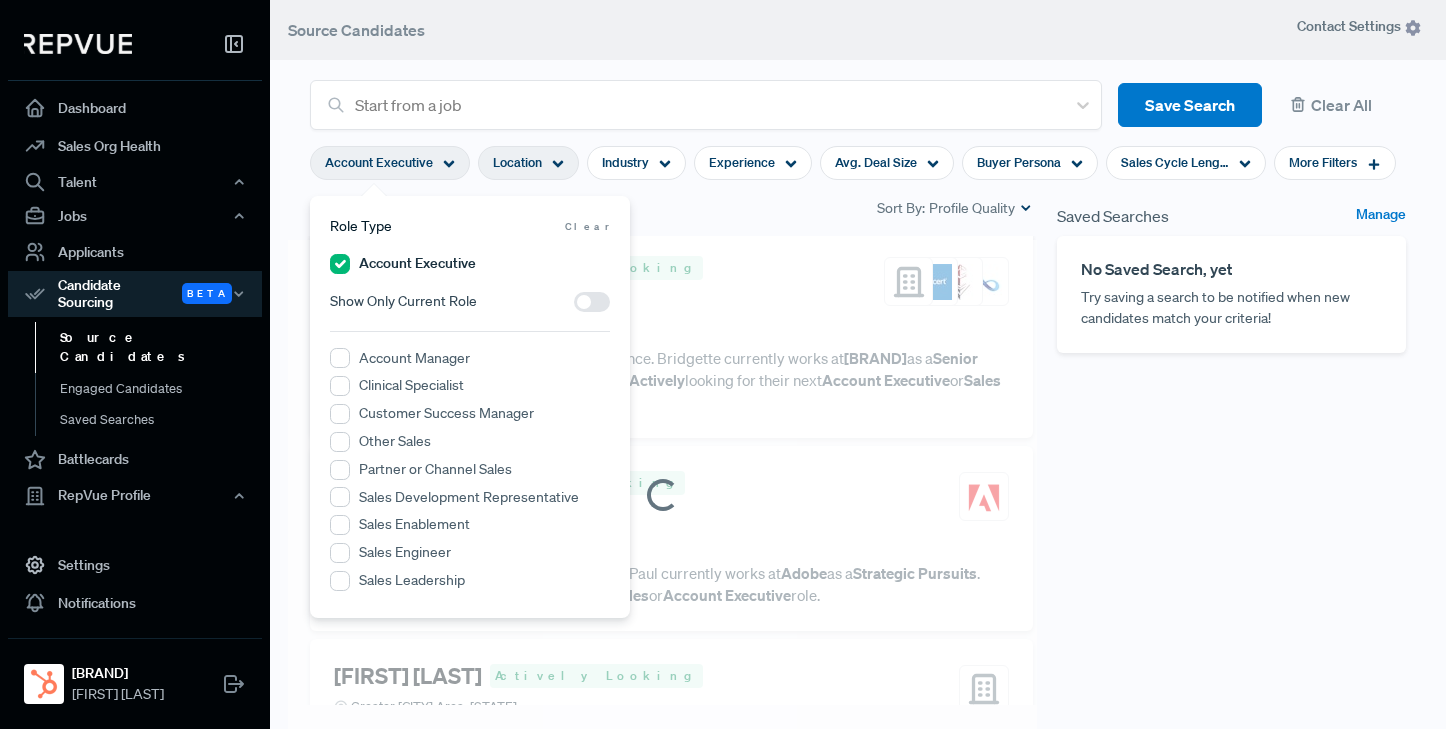 click on "Location" at bounding box center [517, 162] 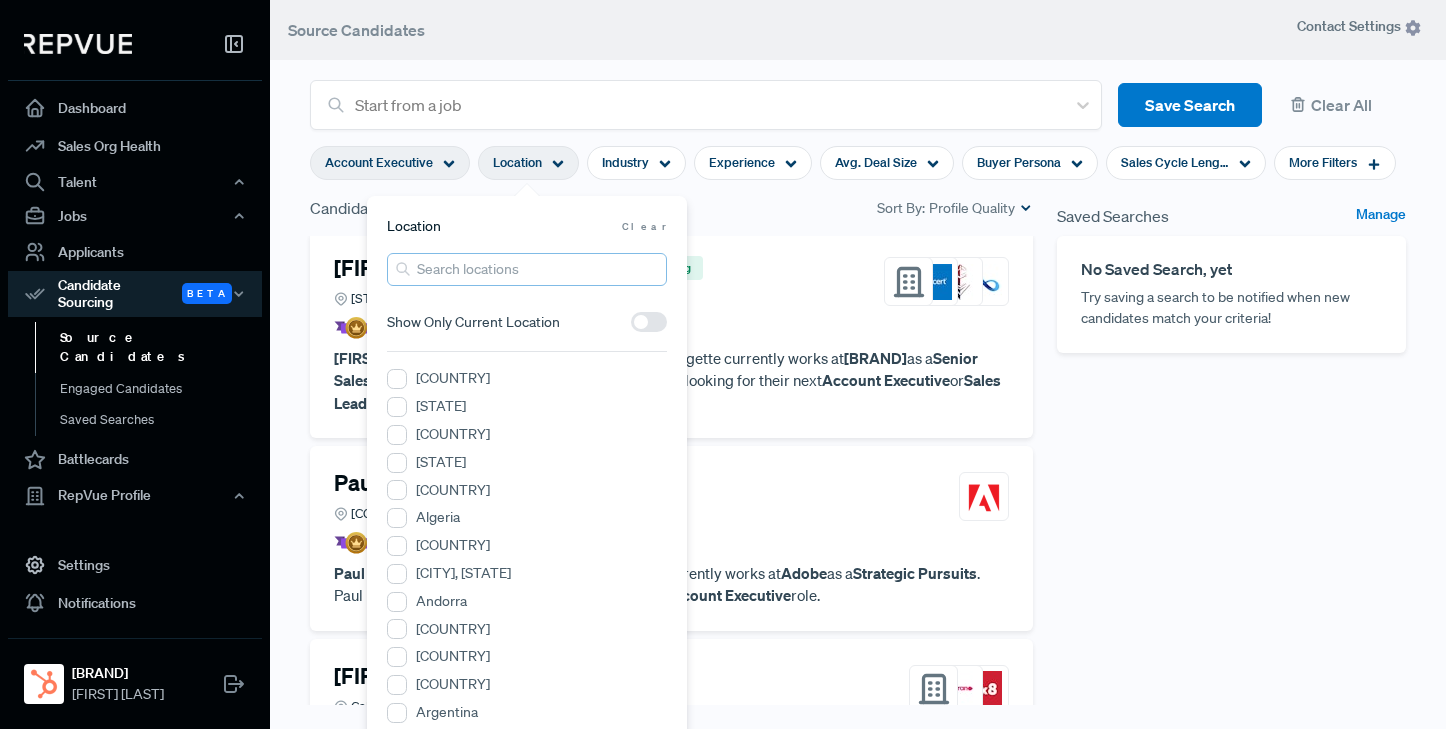 click at bounding box center [527, 269] 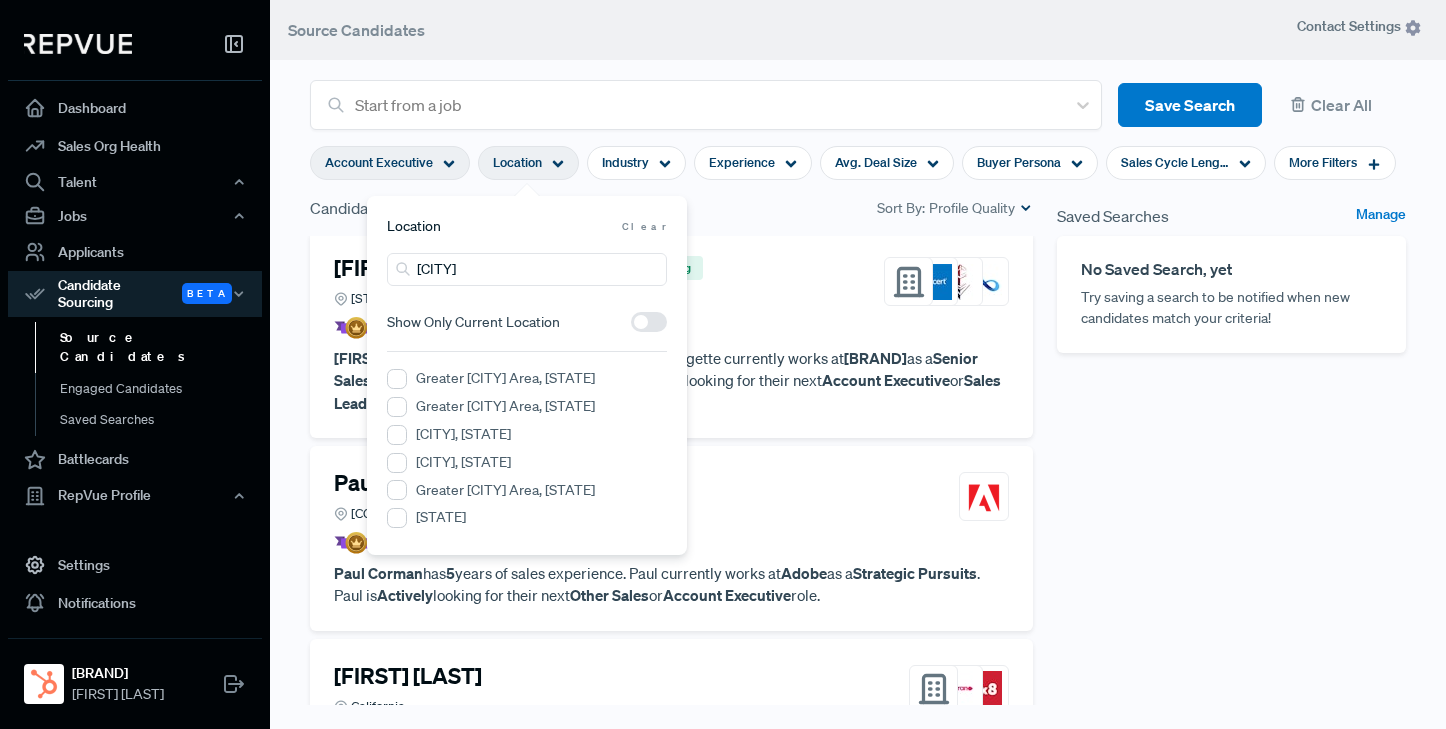 click on "[CITY], [STATE]" at bounding box center (463, 434) 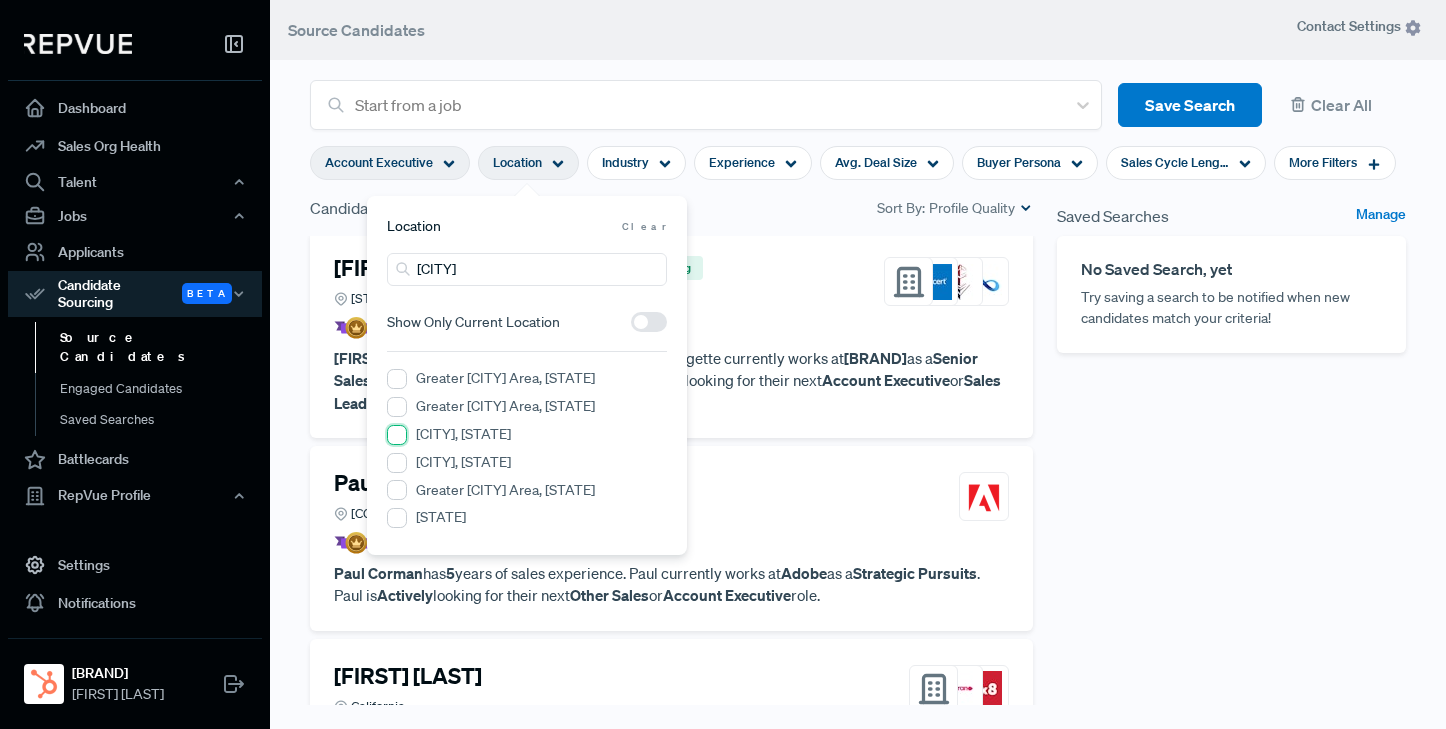 click on "[CITY], [STATE]" at bounding box center [397, 435] 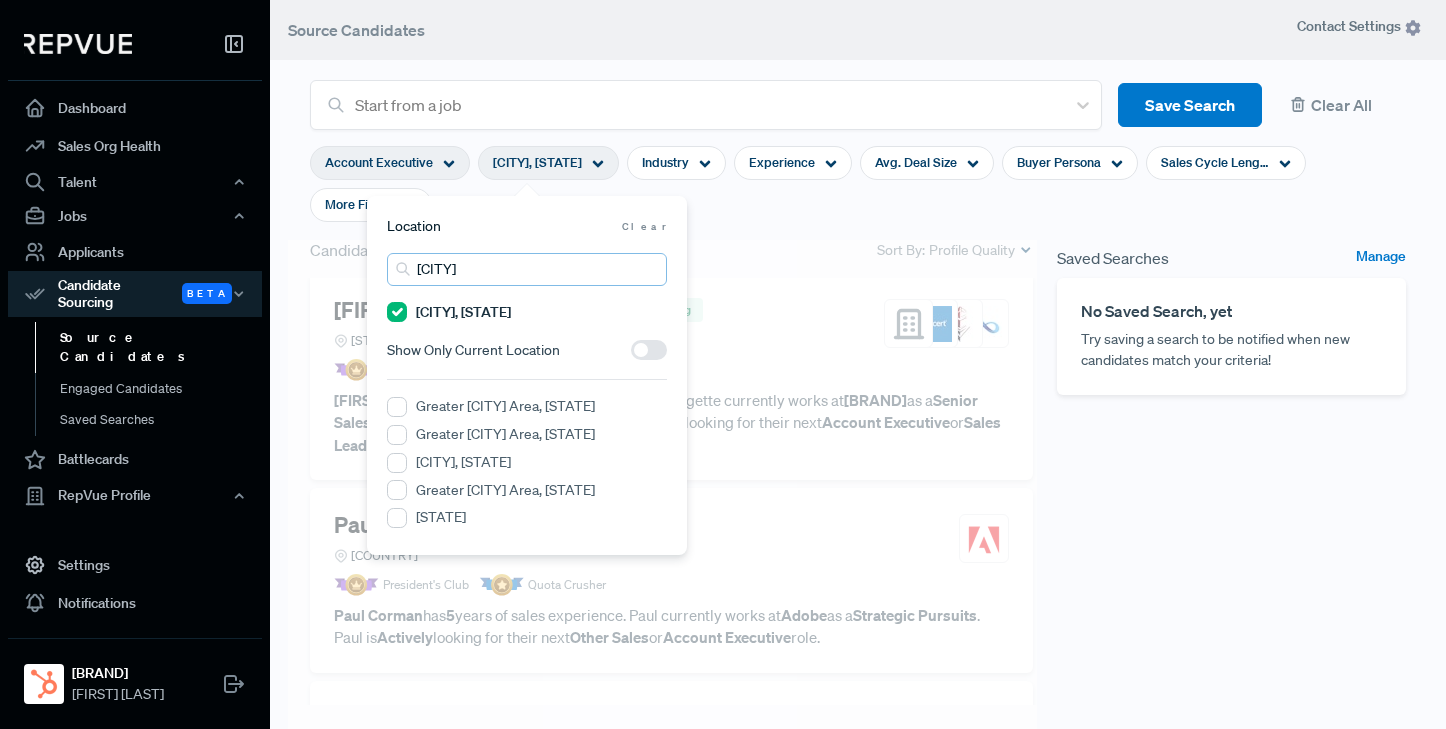 click on "[CITY]" at bounding box center [527, 269] 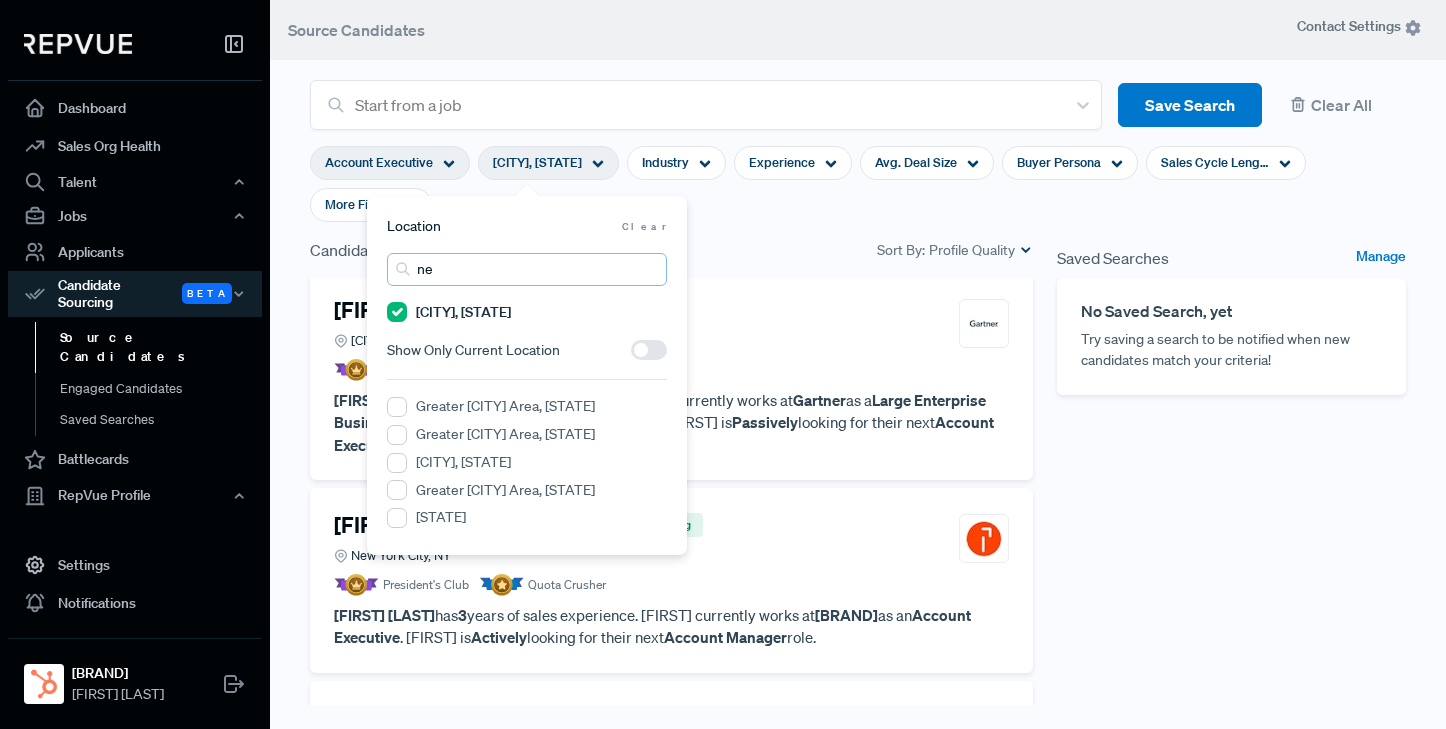 type on "n" 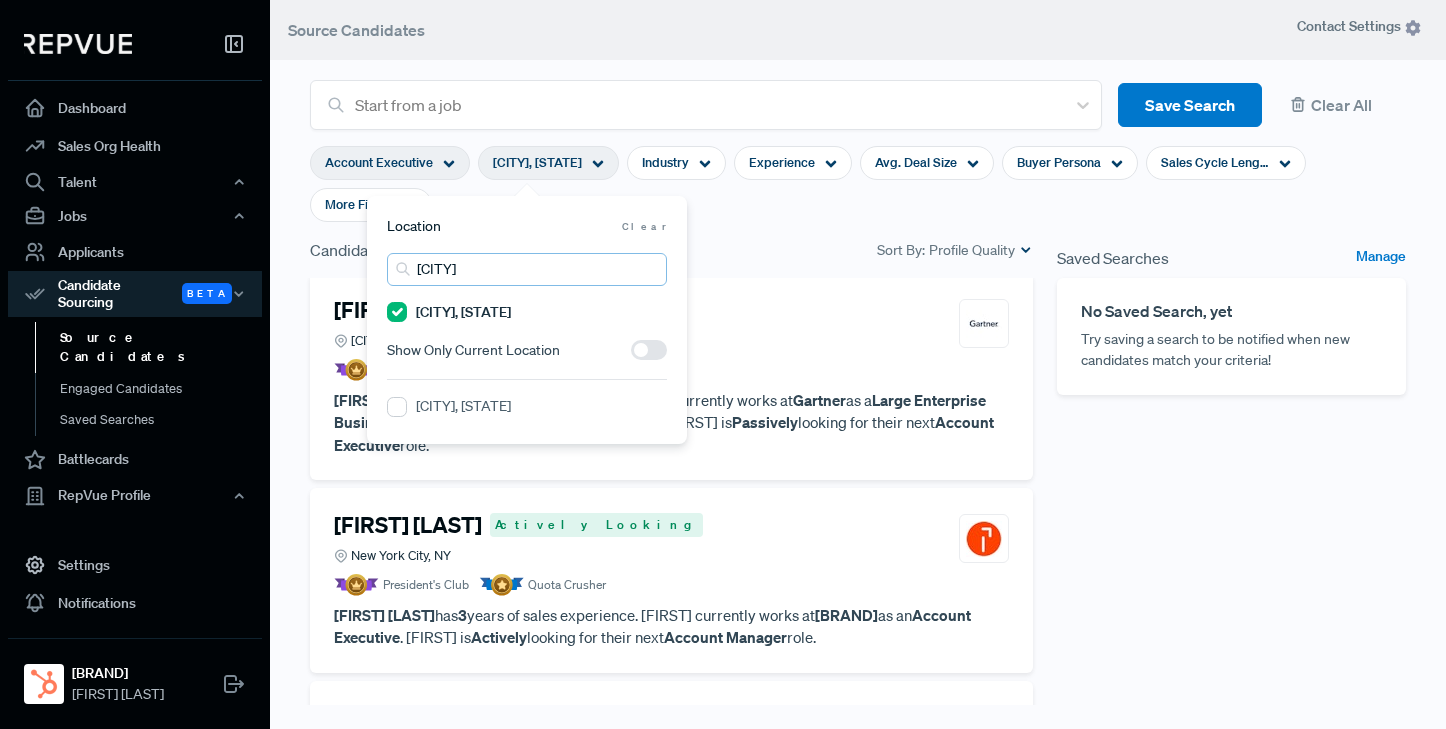 type on "[CITY]" 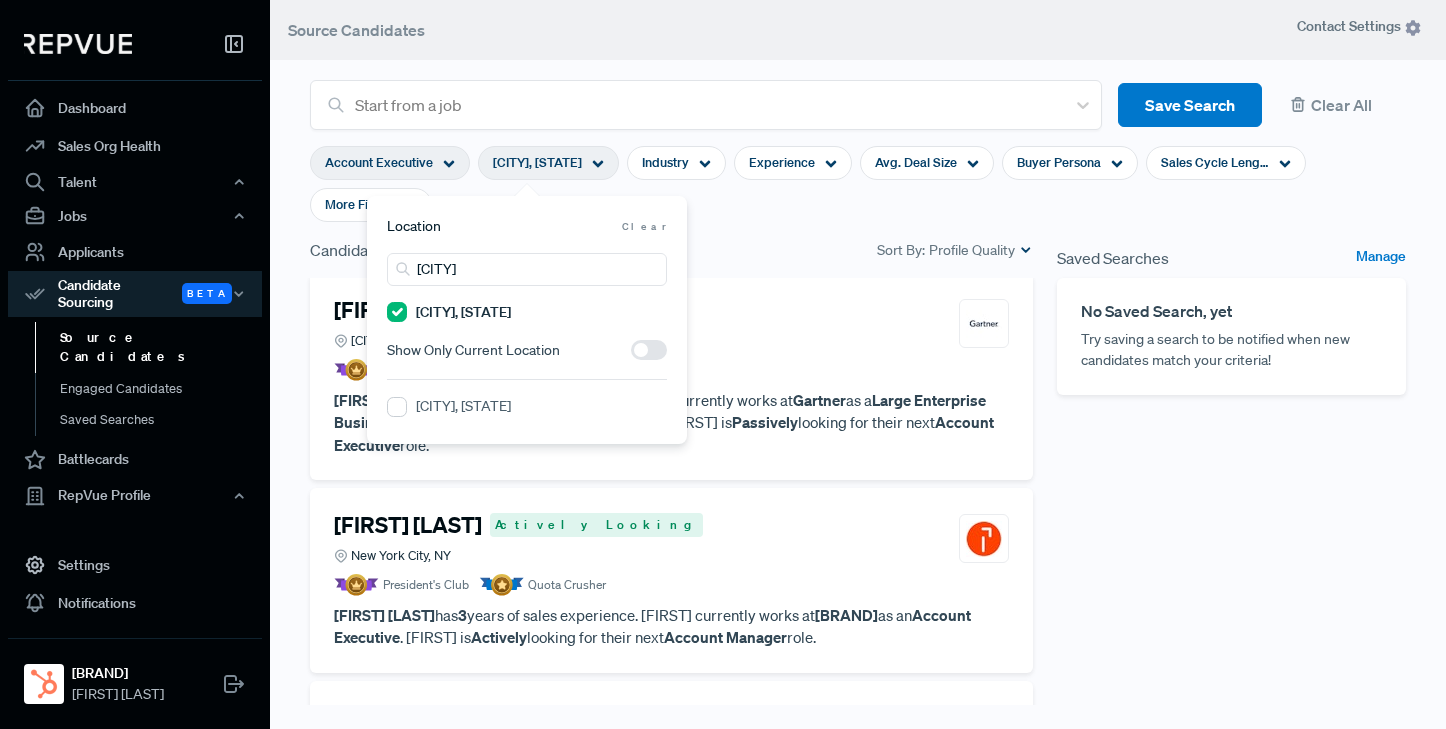 click on "[CITY], [STATE]" at bounding box center (463, 406) 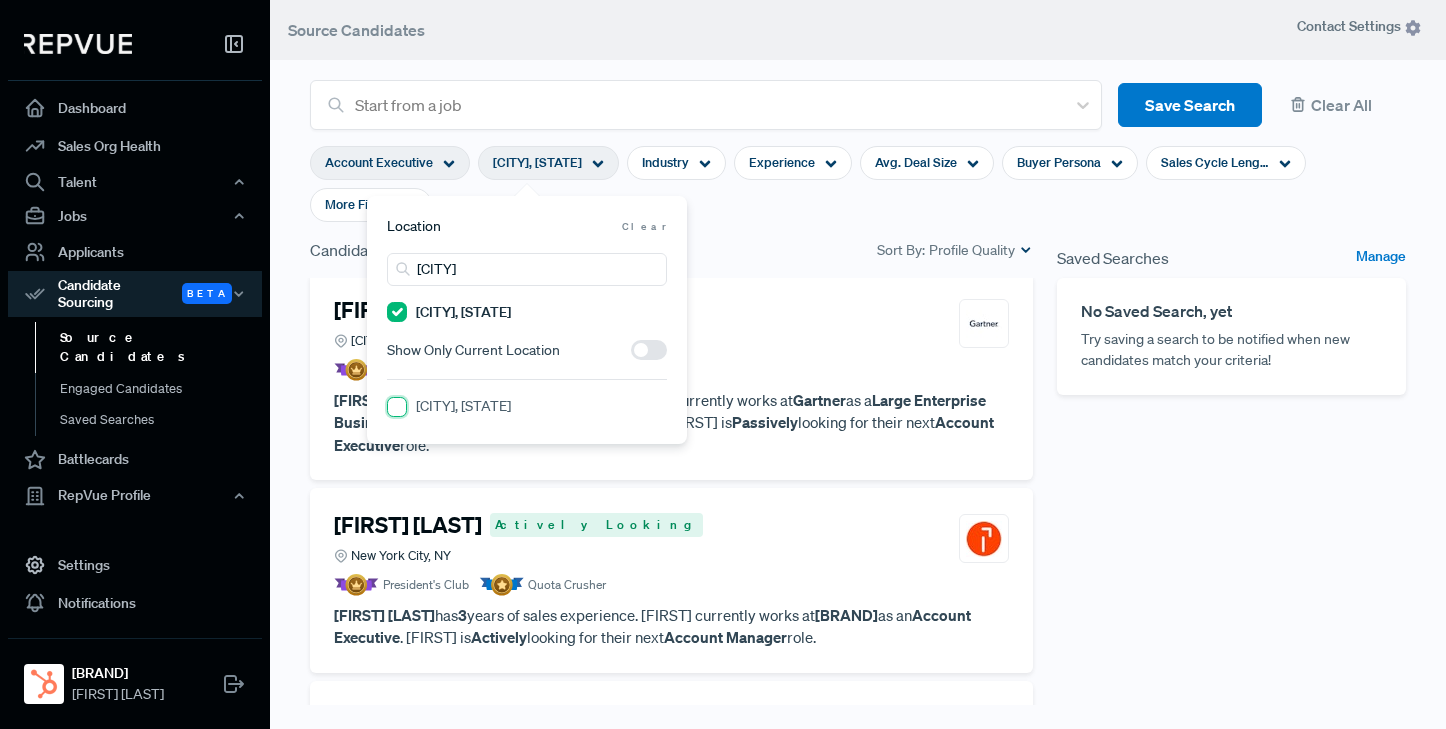 click on "[CITY], [STATE]" at bounding box center [397, 407] 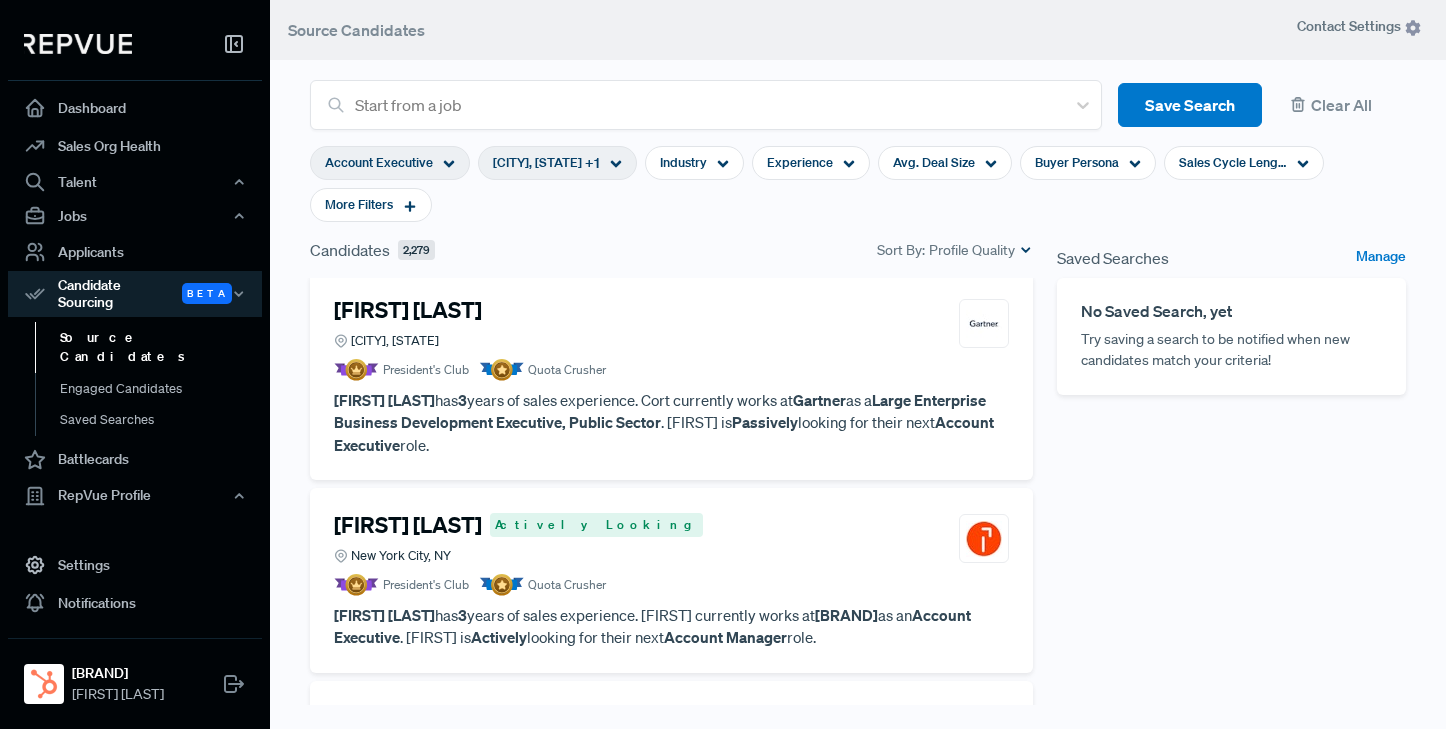 click on "Account Executive     [CITY] [STATE]   + 1   Industry     Experience     Avg. Deal Size     Buyer Persona     Sales Cycle Length     More Filters" at bounding box center (858, 184) 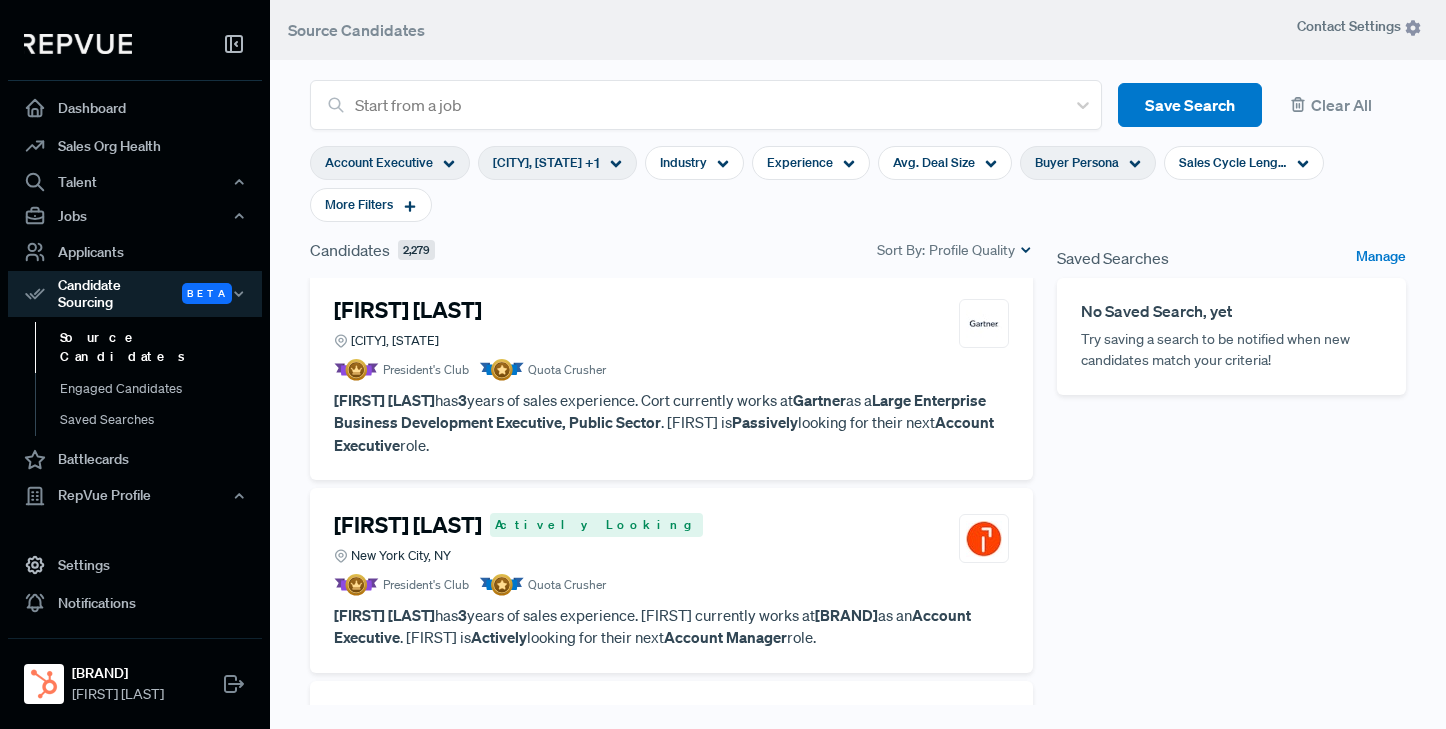 click 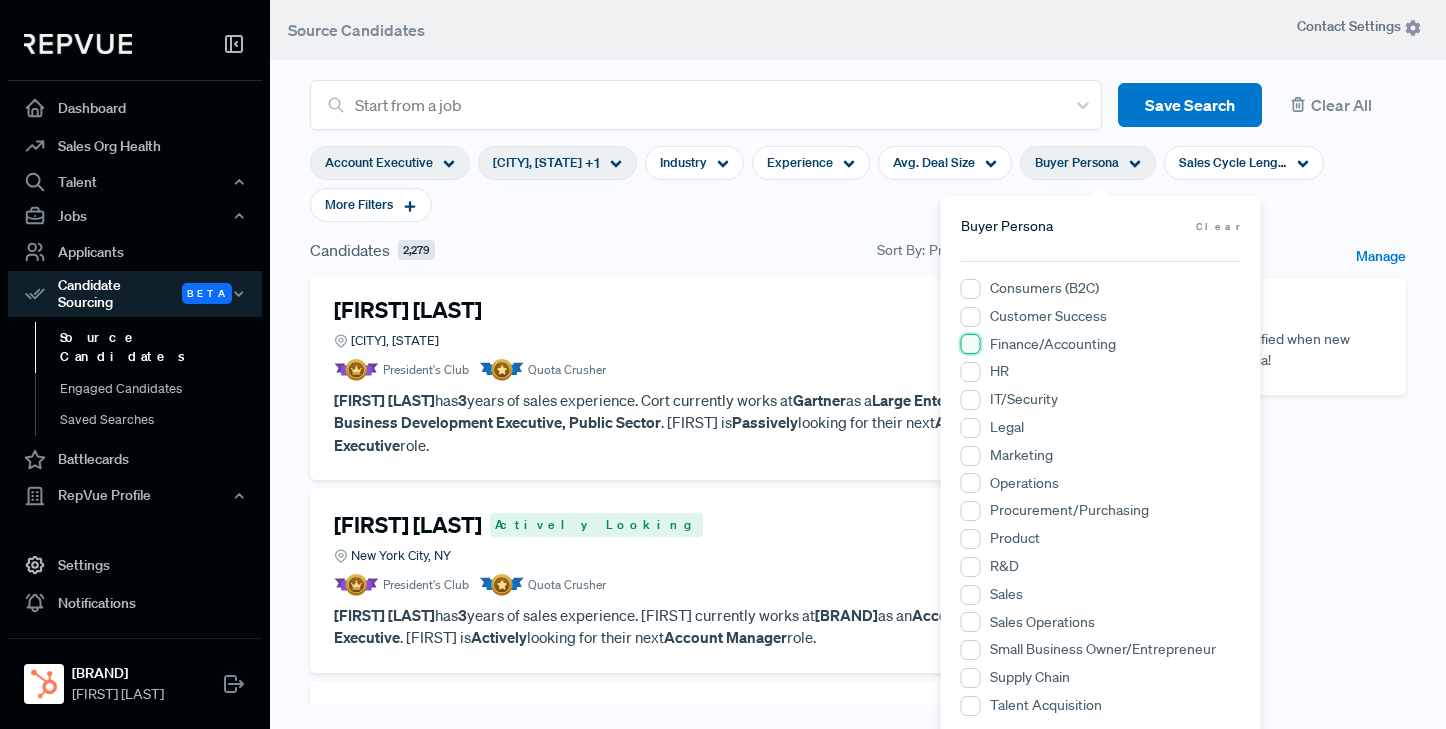 click on "Finance/Accounting" at bounding box center (971, 344) 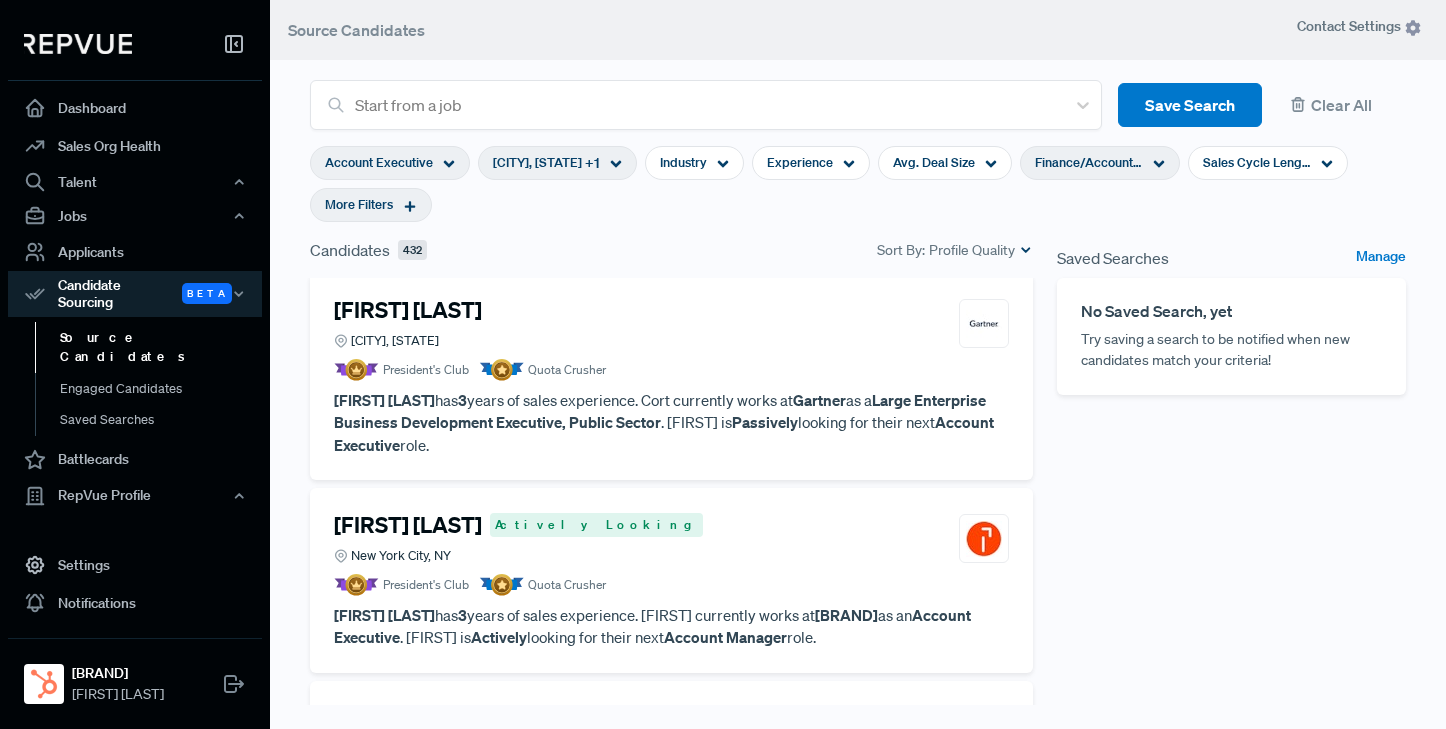 click 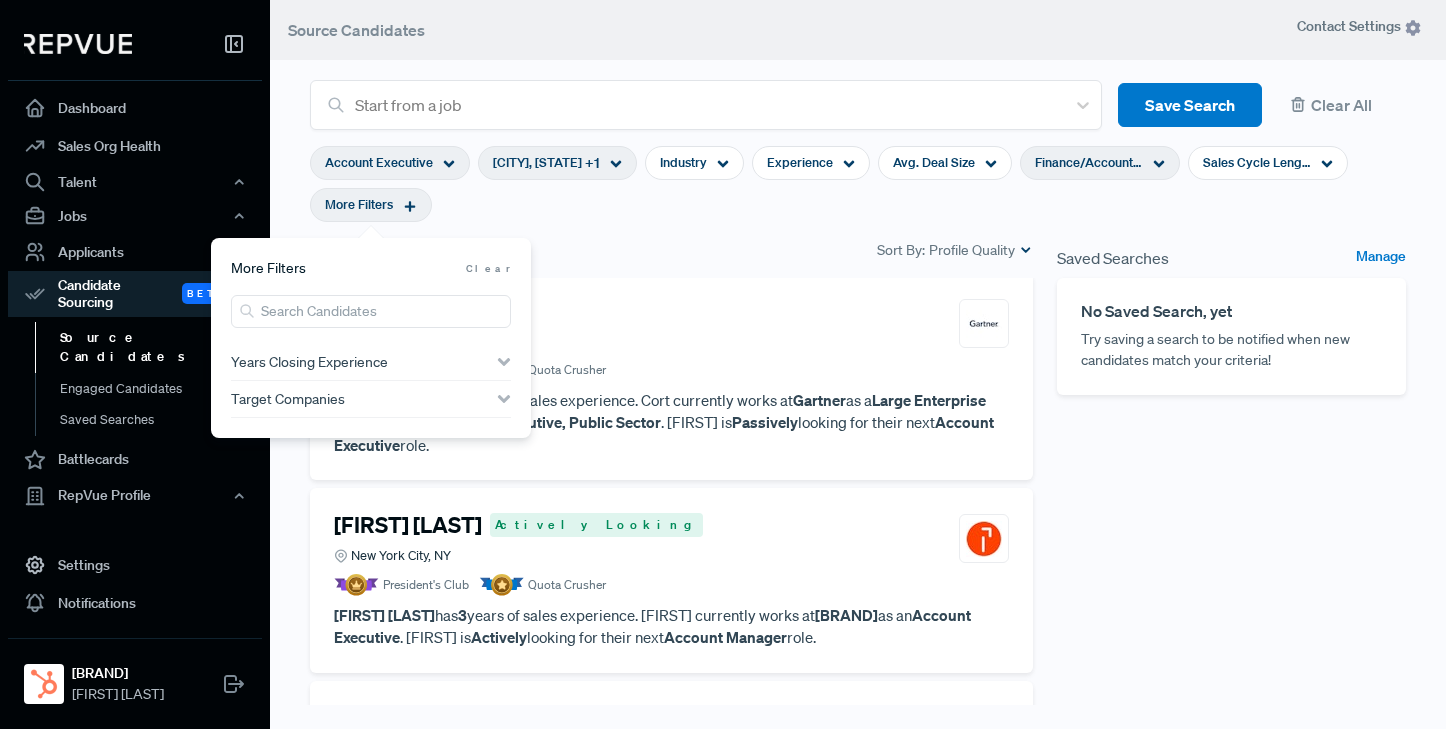 click on "Years Closing Experience" at bounding box center (371, 362) 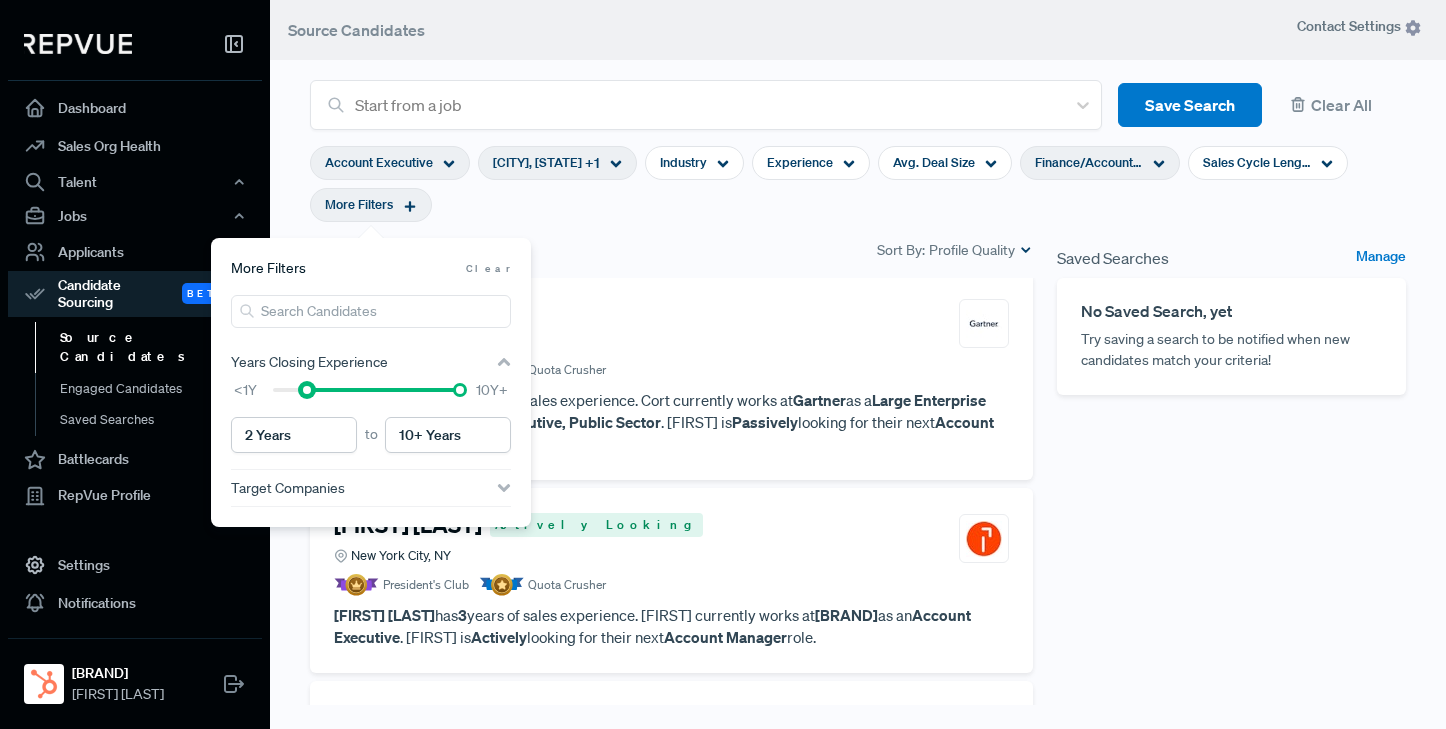type on "3 Years" 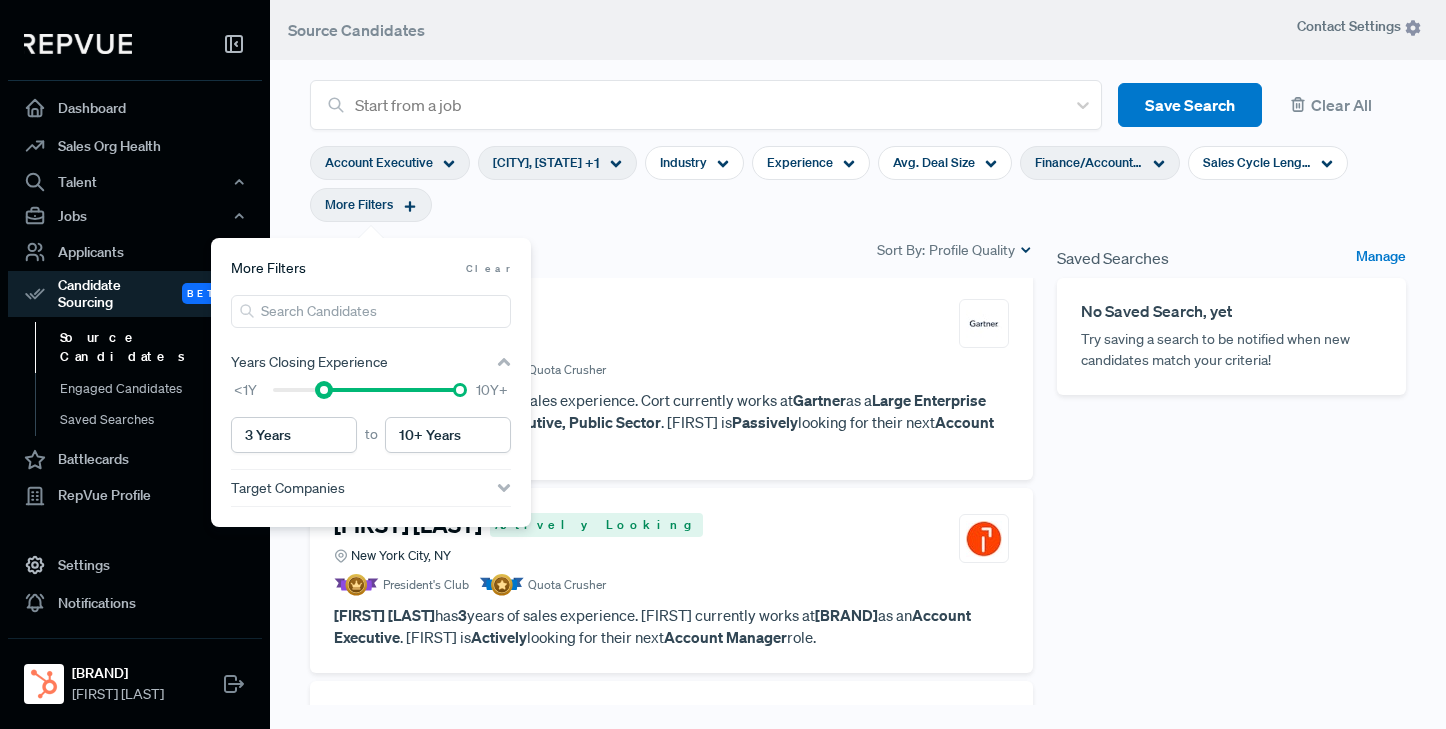 drag, startPoint x: 273, startPoint y: 393, endPoint x: 317, endPoint y: 392, distance: 44.011364 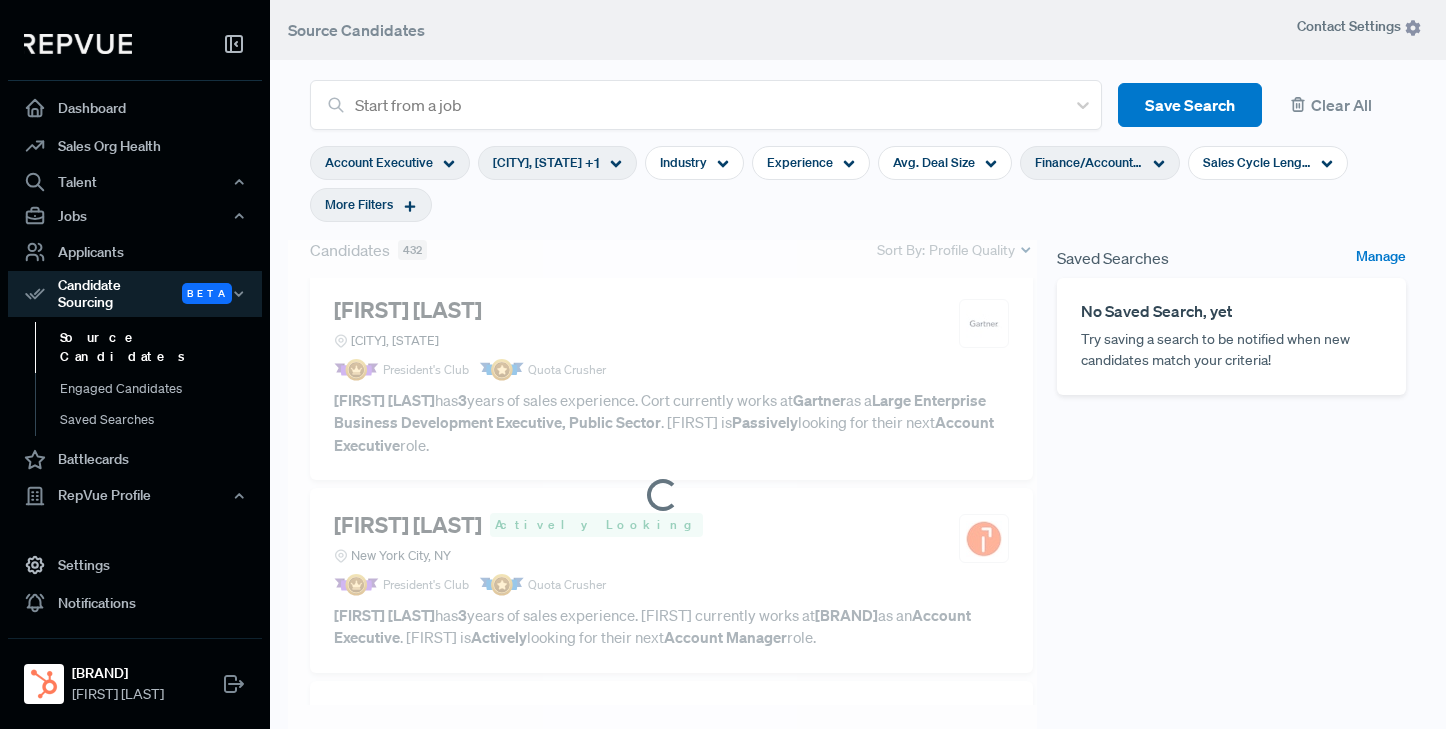 click on "Account Executive     [CITY], [STATE]   + 1   Industry     Experience     Avg. Deal Size     Finance/Accounting     Sales Cycle Length     More Filters" at bounding box center [858, 184] 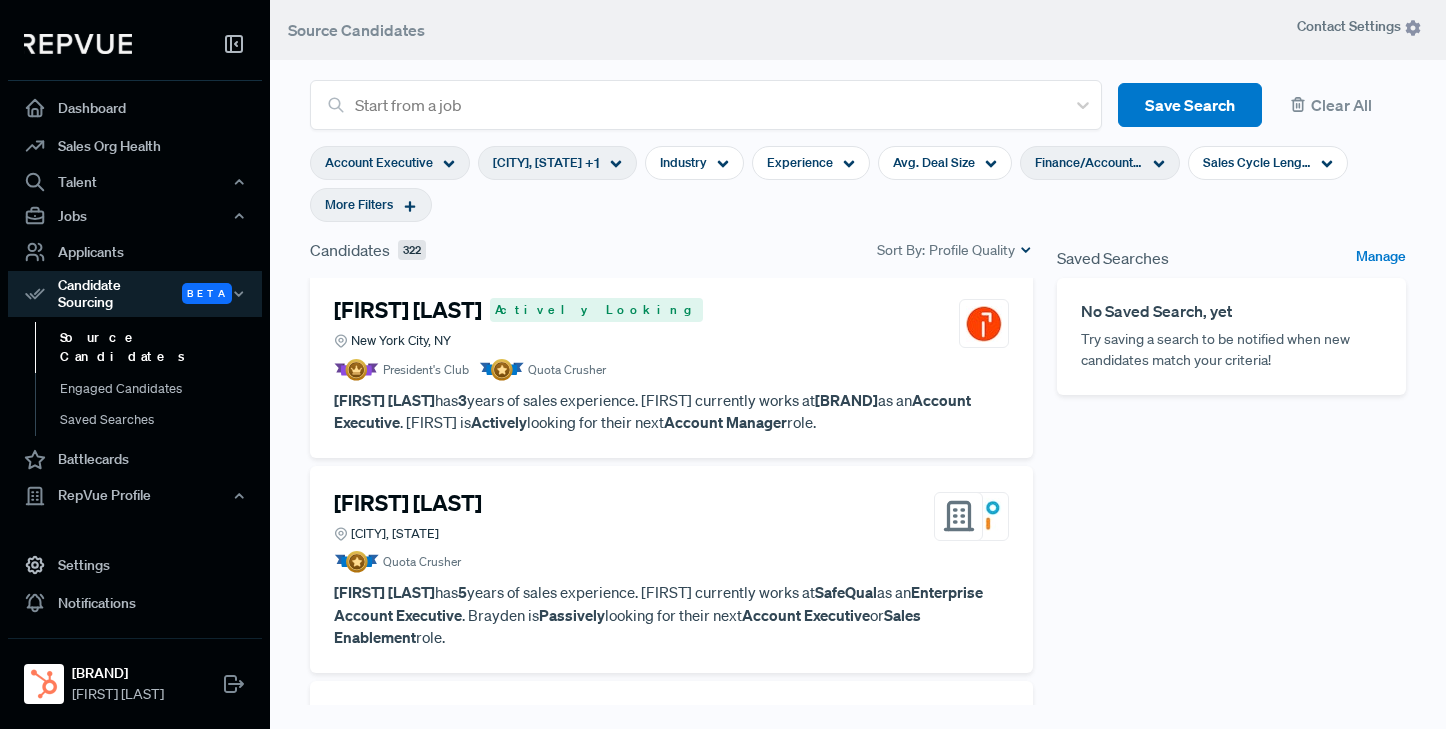 click on "David Ford Actively Looking [CITY], [STATE]" at bounding box center [671, 324] 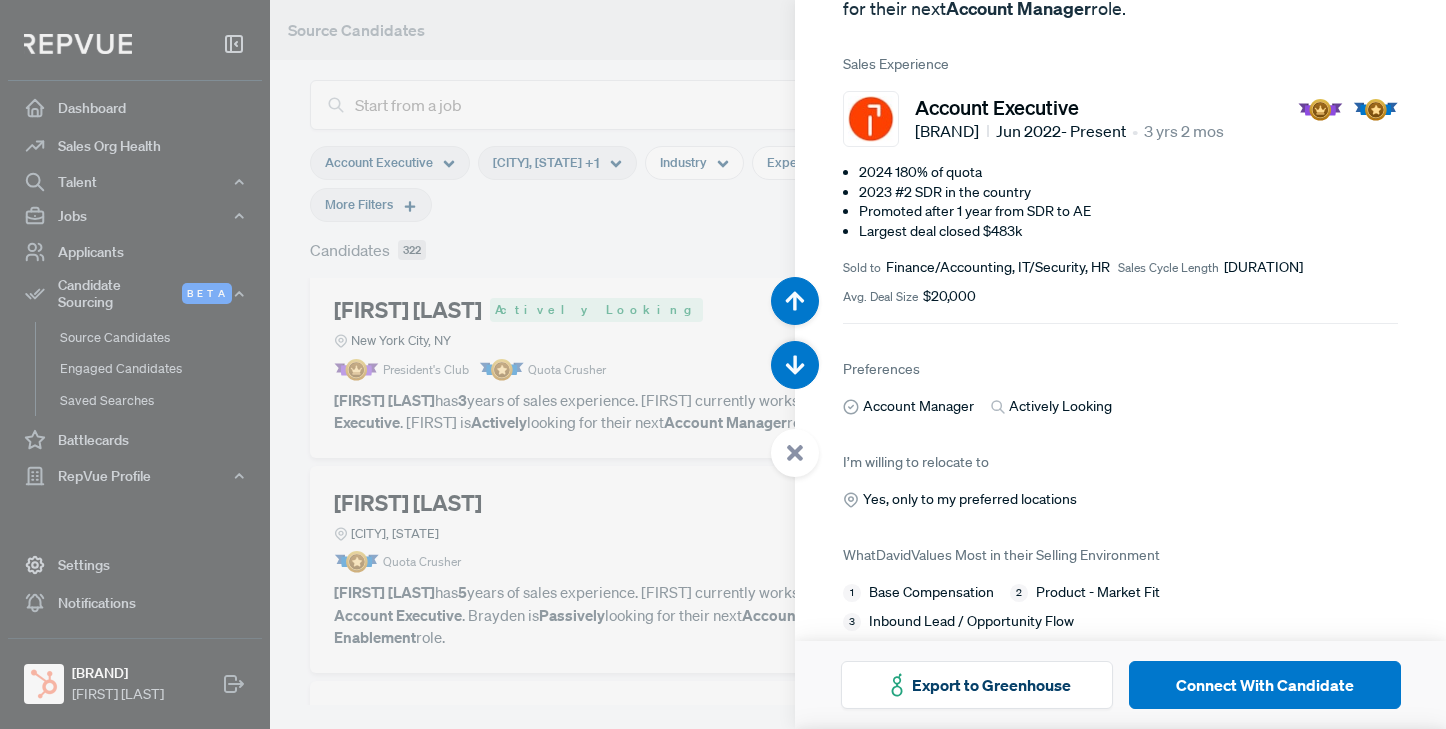 scroll, scrollTop: 243, scrollLeft: 0, axis: vertical 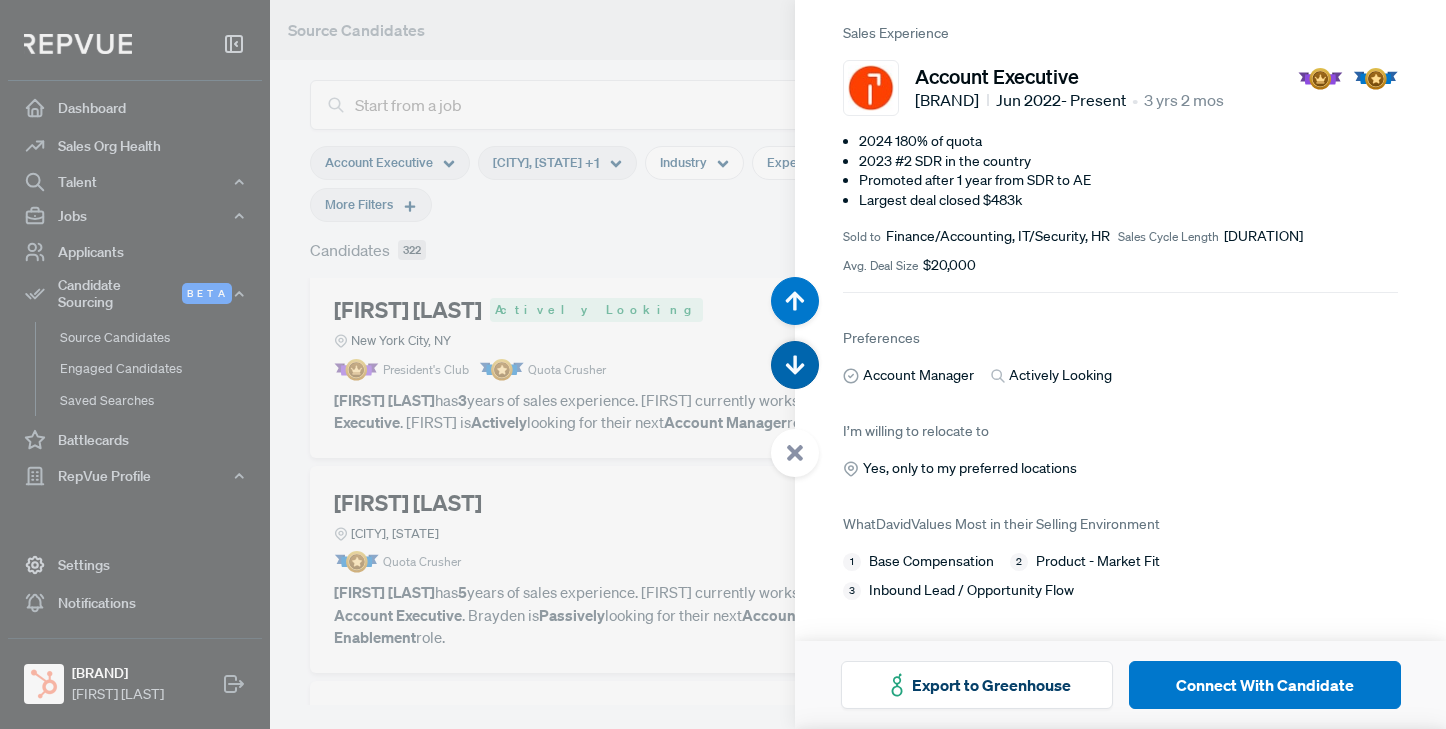 click 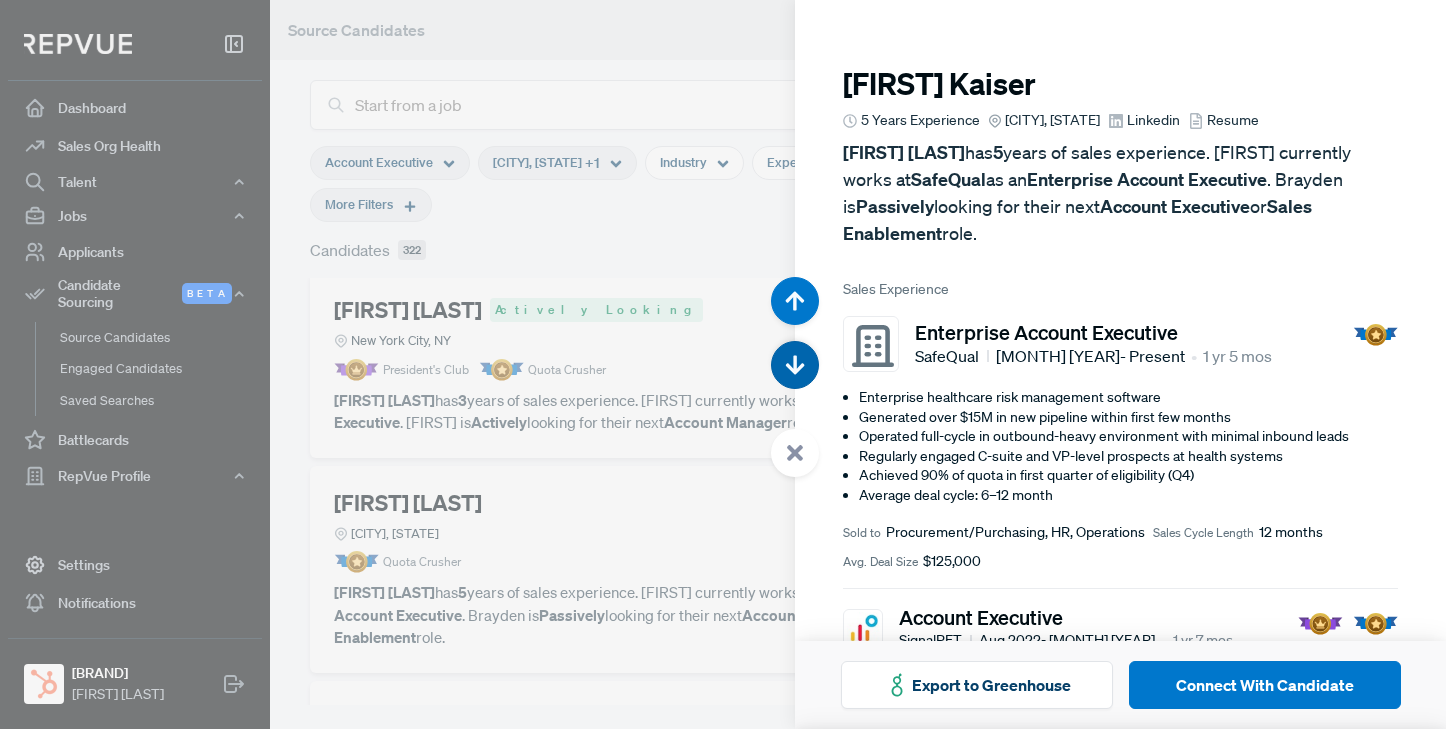 scroll, scrollTop: 729, scrollLeft: 0, axis: vertical 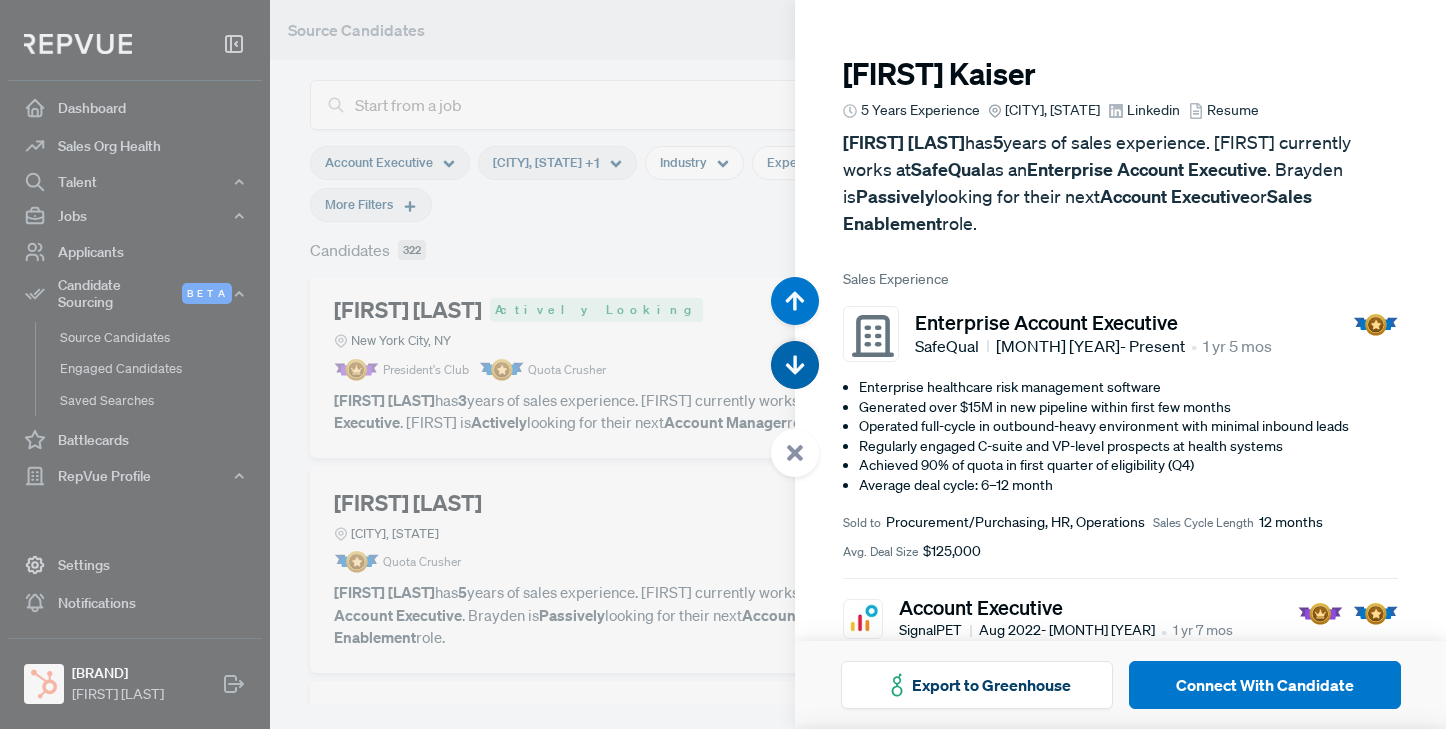 click 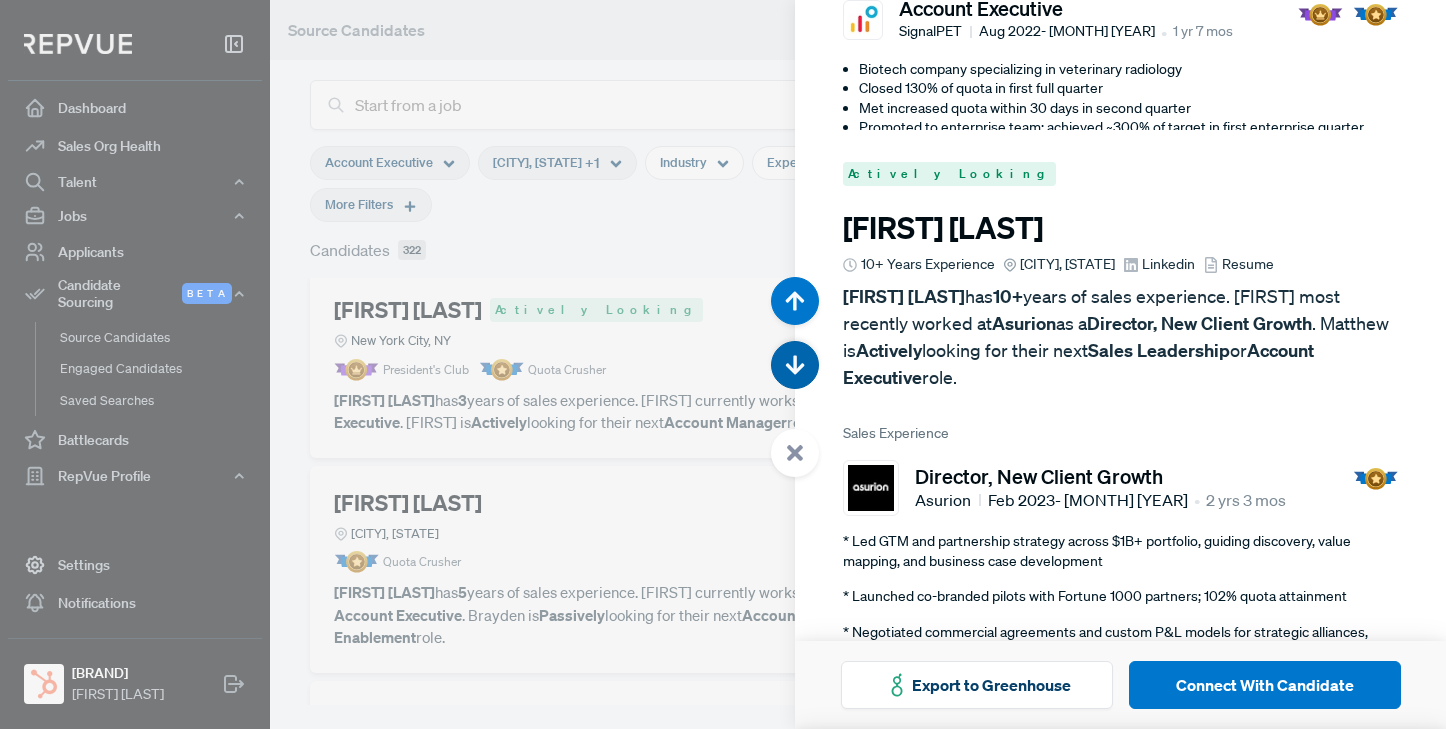 scroll, scrollTop: 1458, scrollLeft: 0, axis: vertical 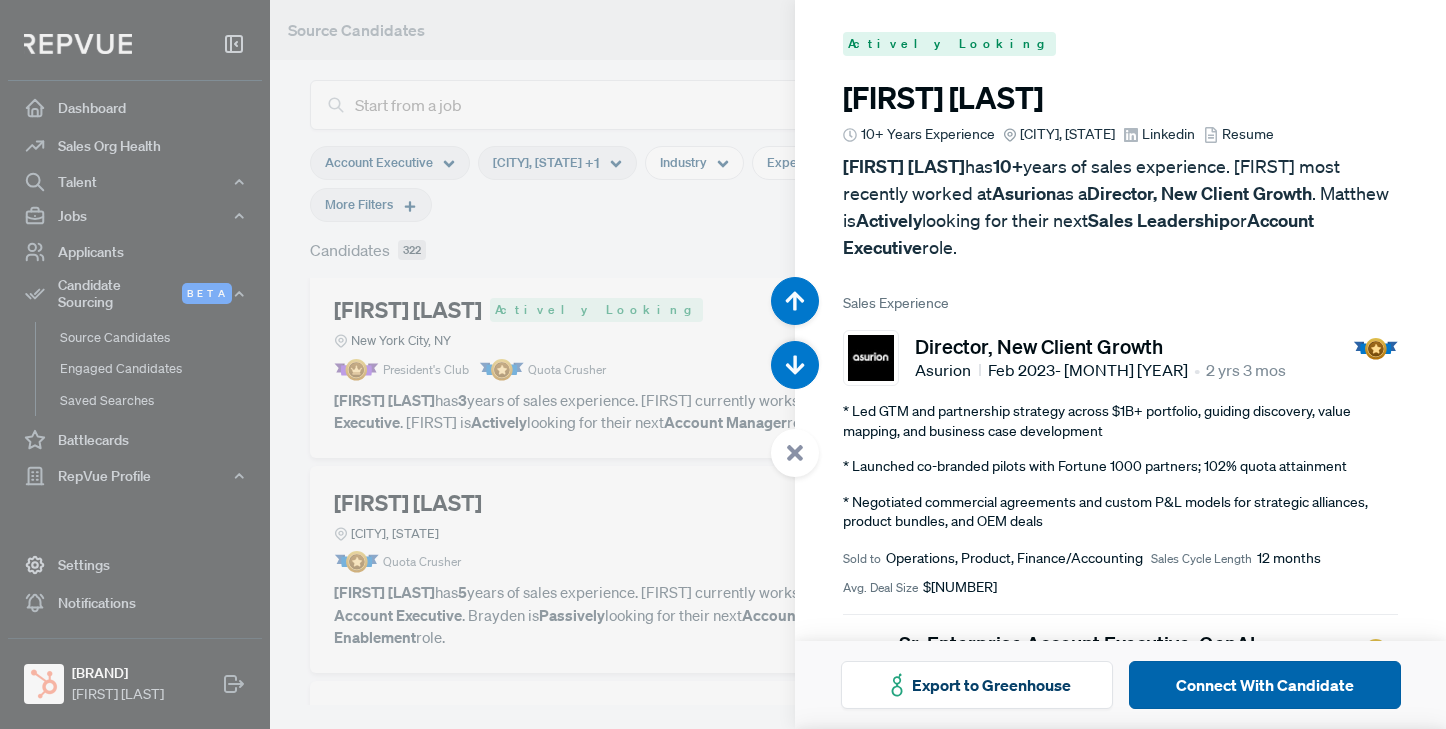 click on "Connect With Candidate" at bounding box center [1265, 685] 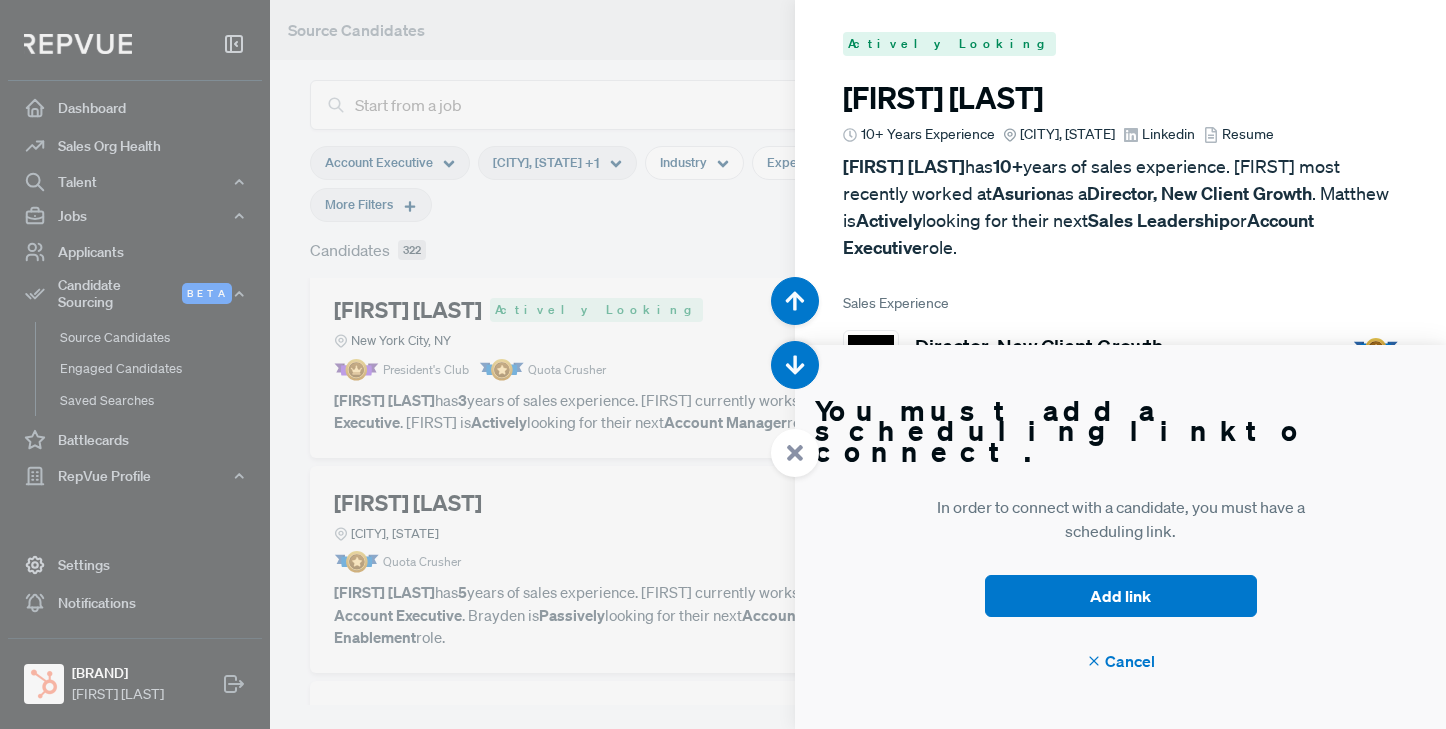 click at bounding box center (723, 364) 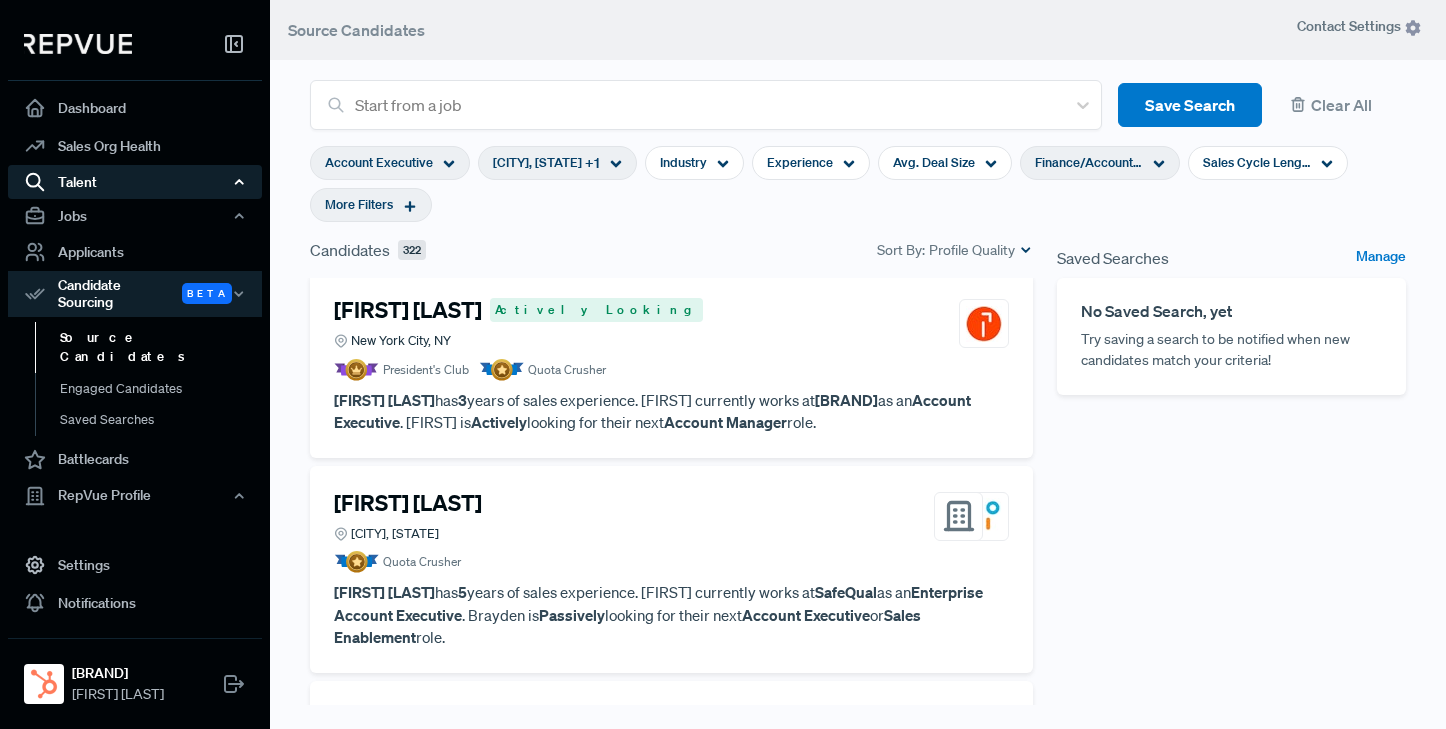 click on "Talent" at bounding box center [135, 182] 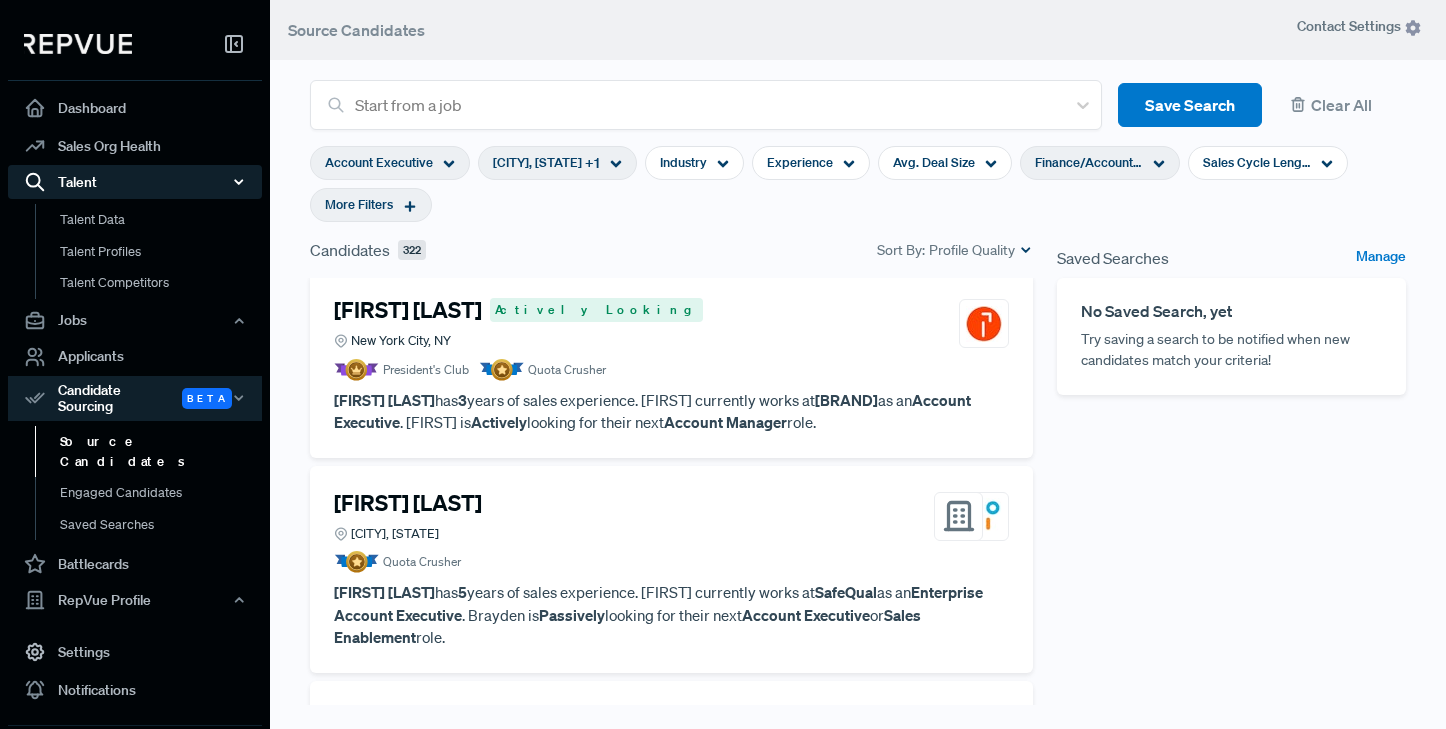 click on "Talent" at bounding box center (135, 182) 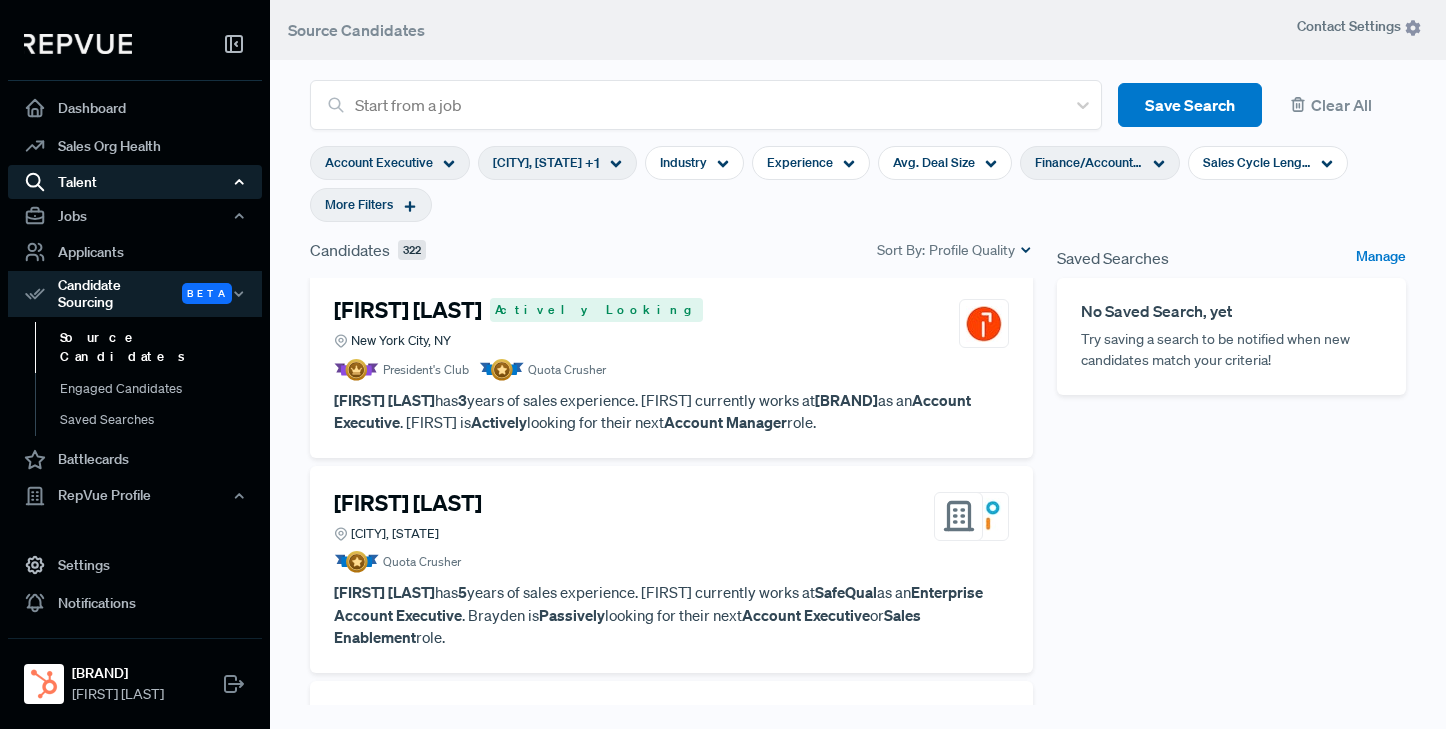 click on "Talent" at bounding box center [135, 182] 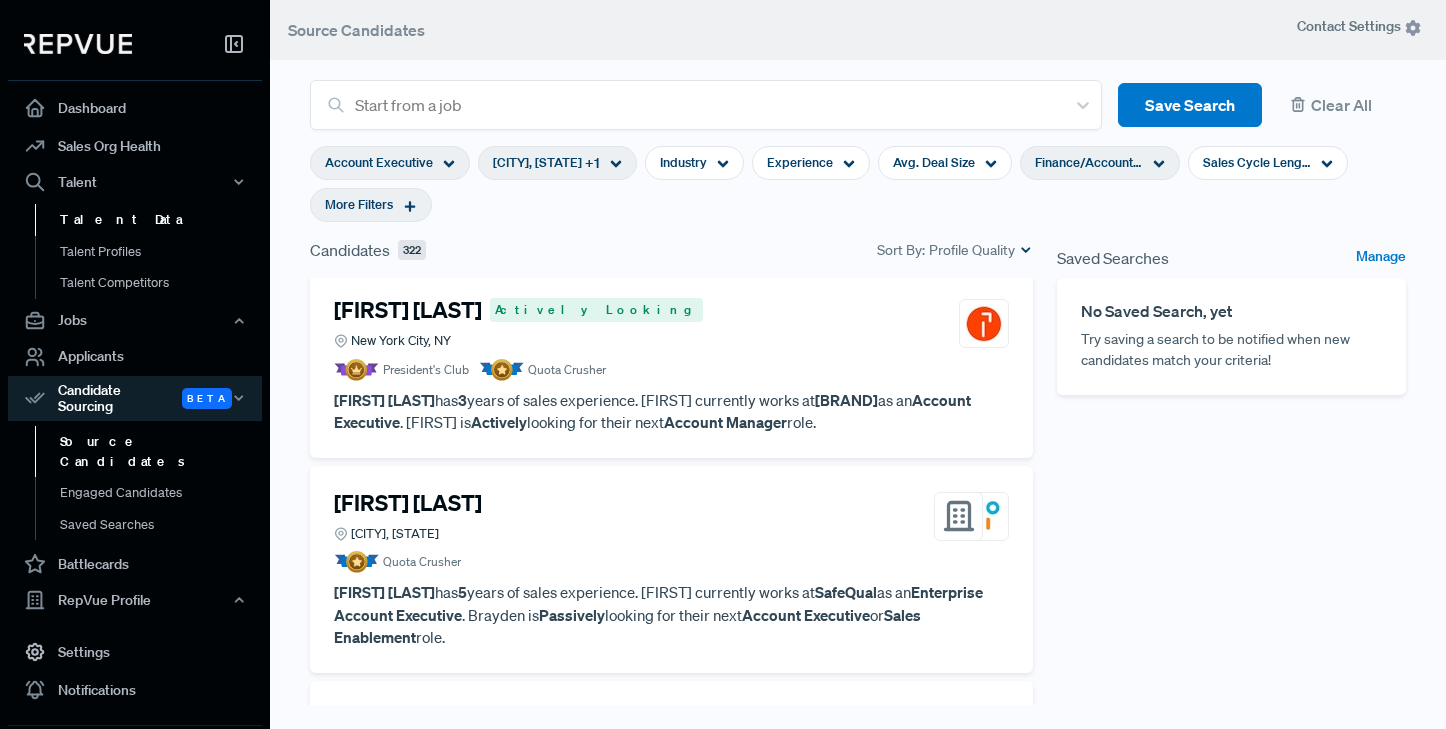 click on "Talent Data" at bounding box center (162, 220) 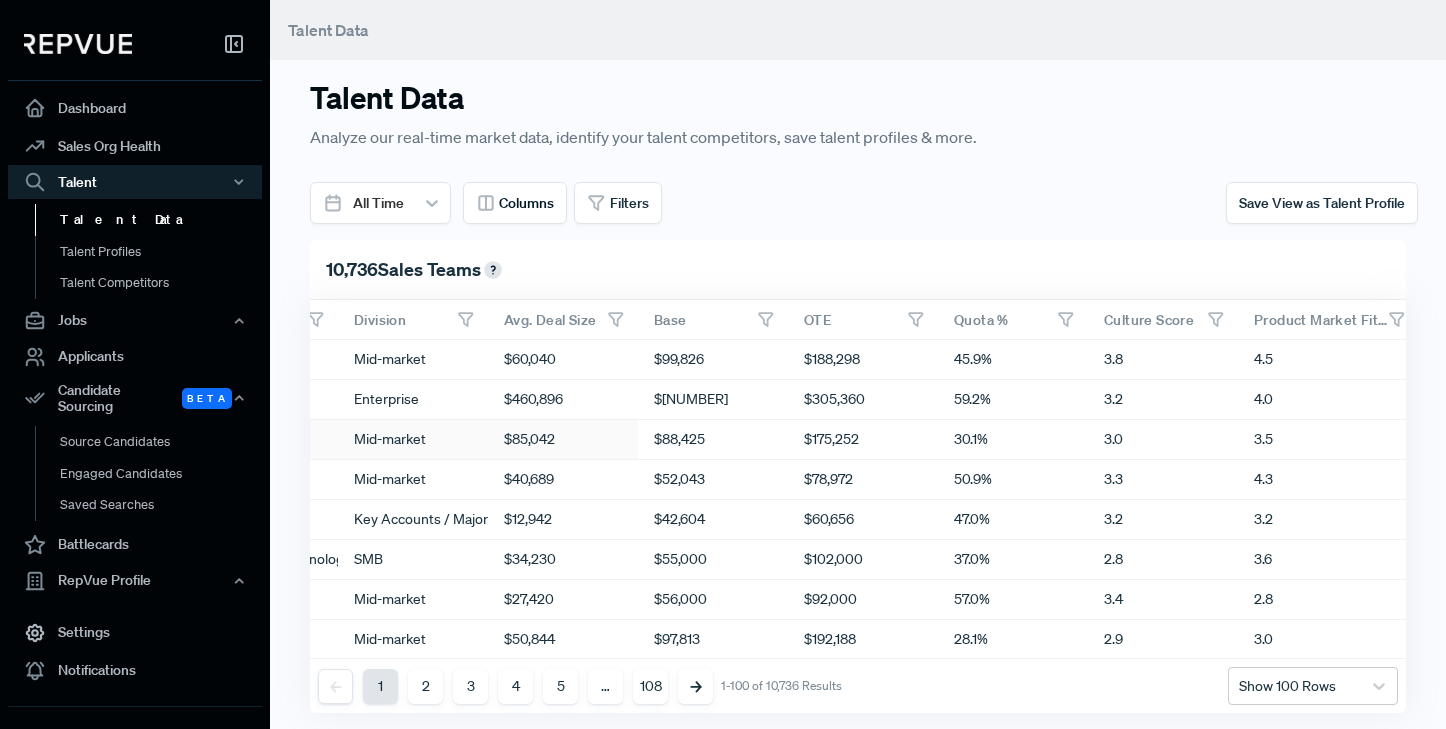 scroll, scrollTop: 0, scrollLeft: 1091, axis: horizontal 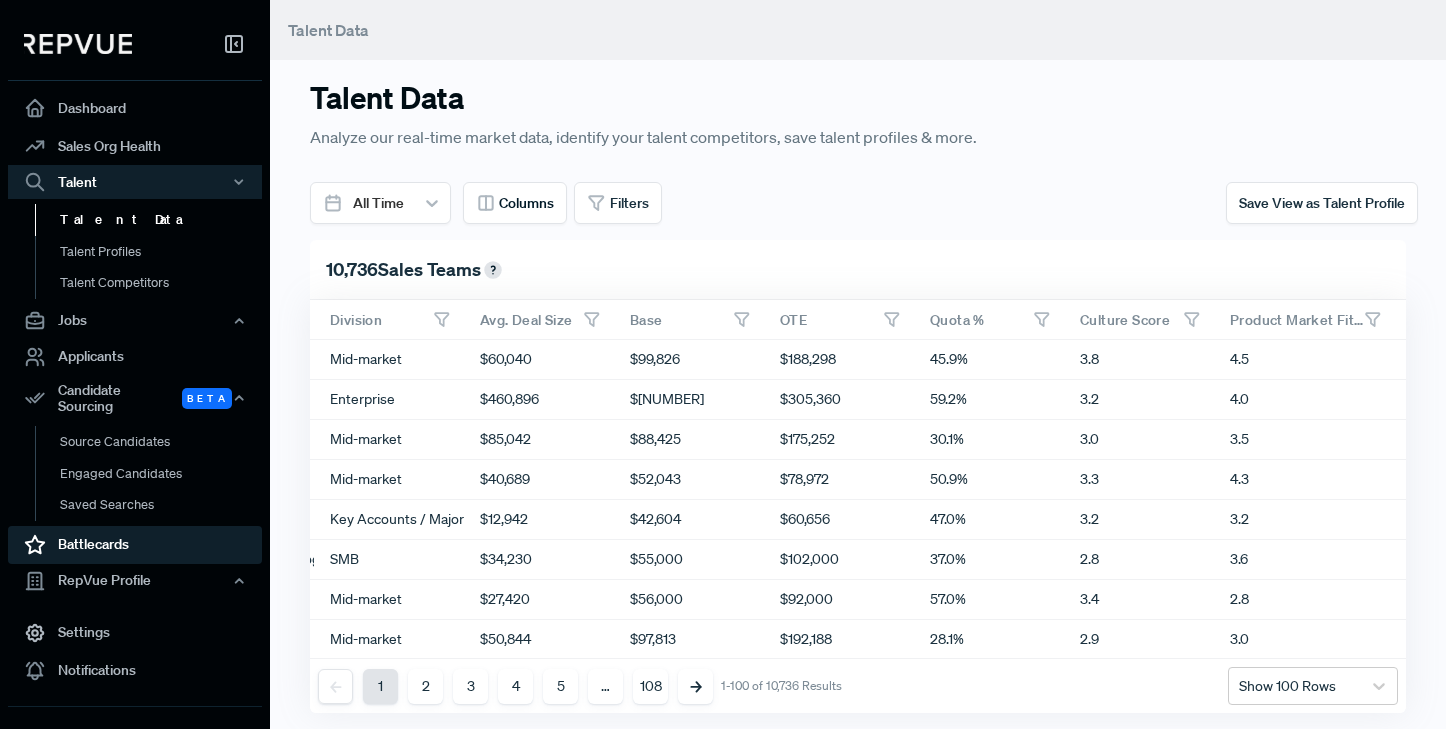 click on "Battlecards" at bounding box center [135, 545] 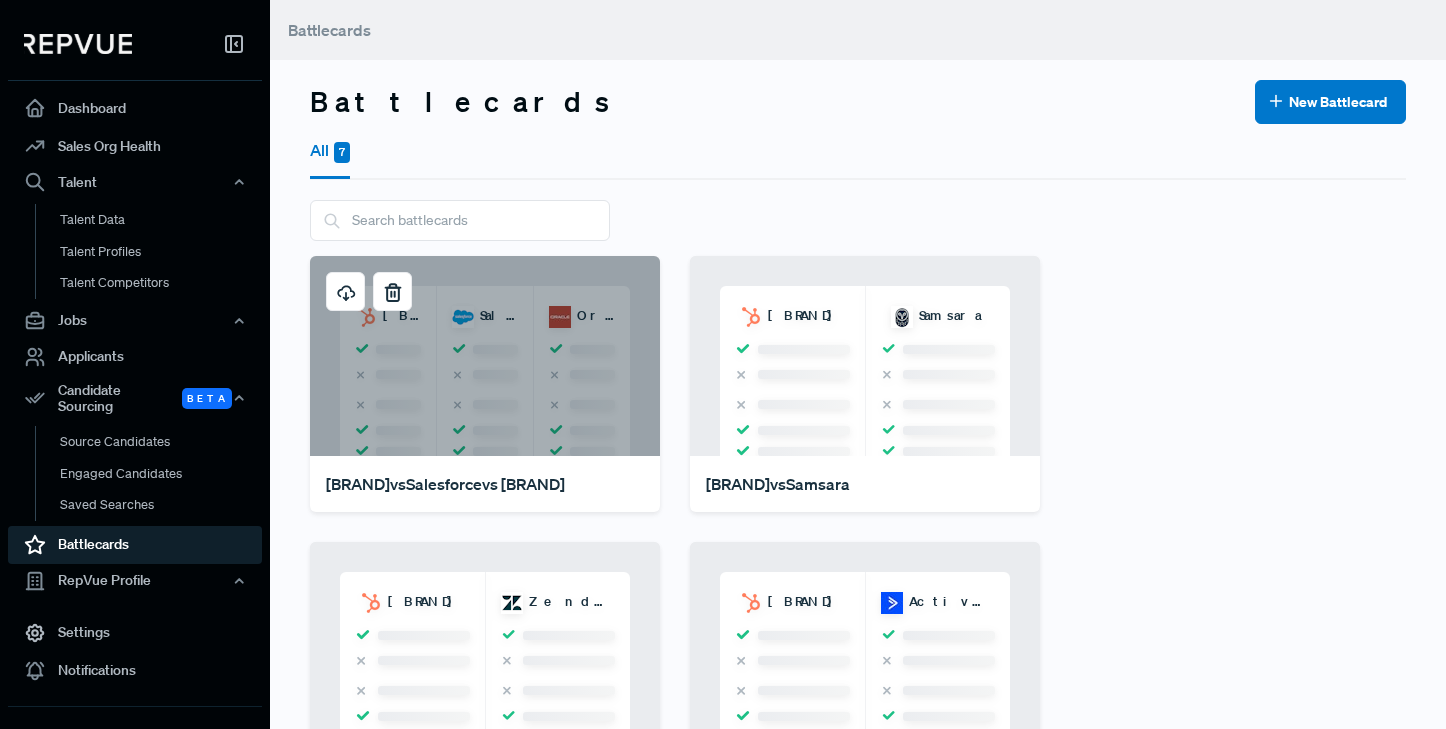 click on "HubSpot Salesforce Oracle" at bounding box center [485, 356] 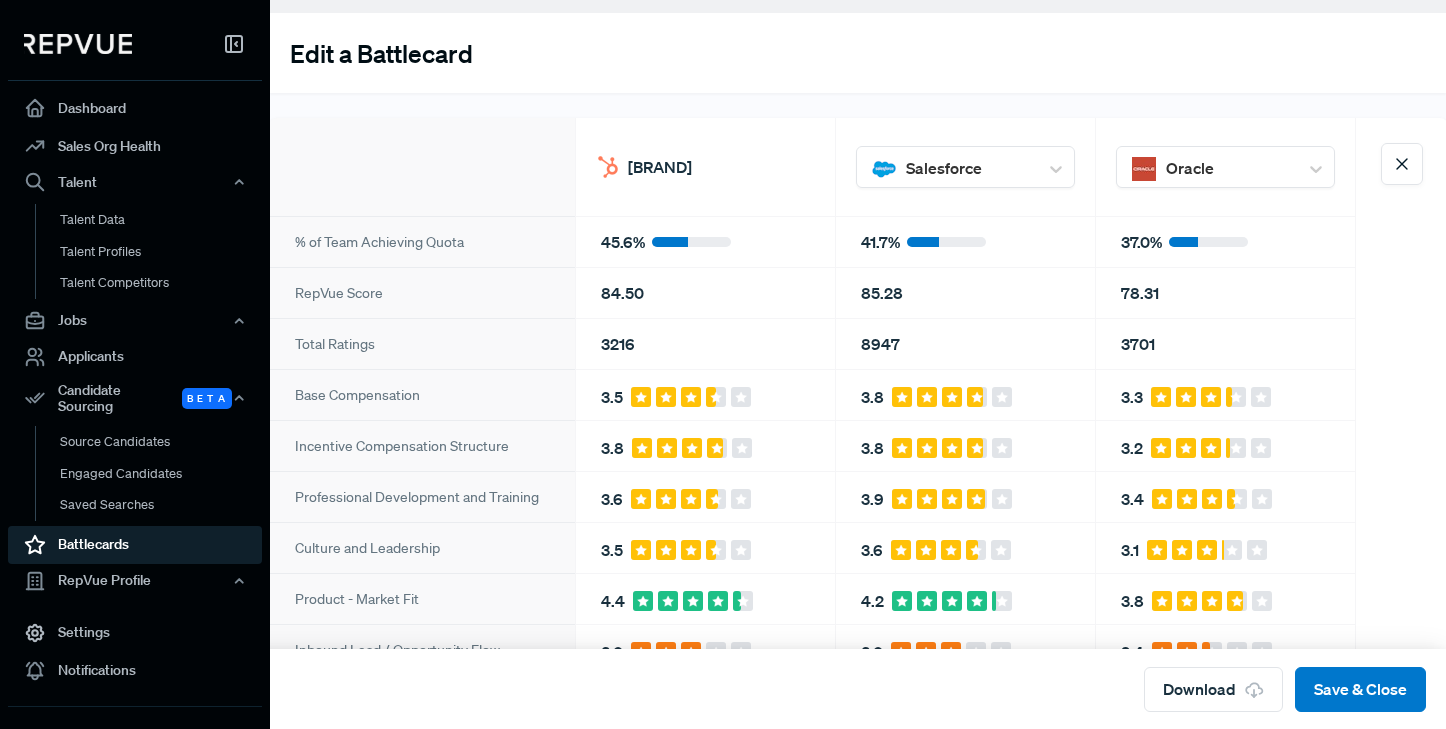 scroll, scrollTop: 0, scrollLeft: 0, axis: both 